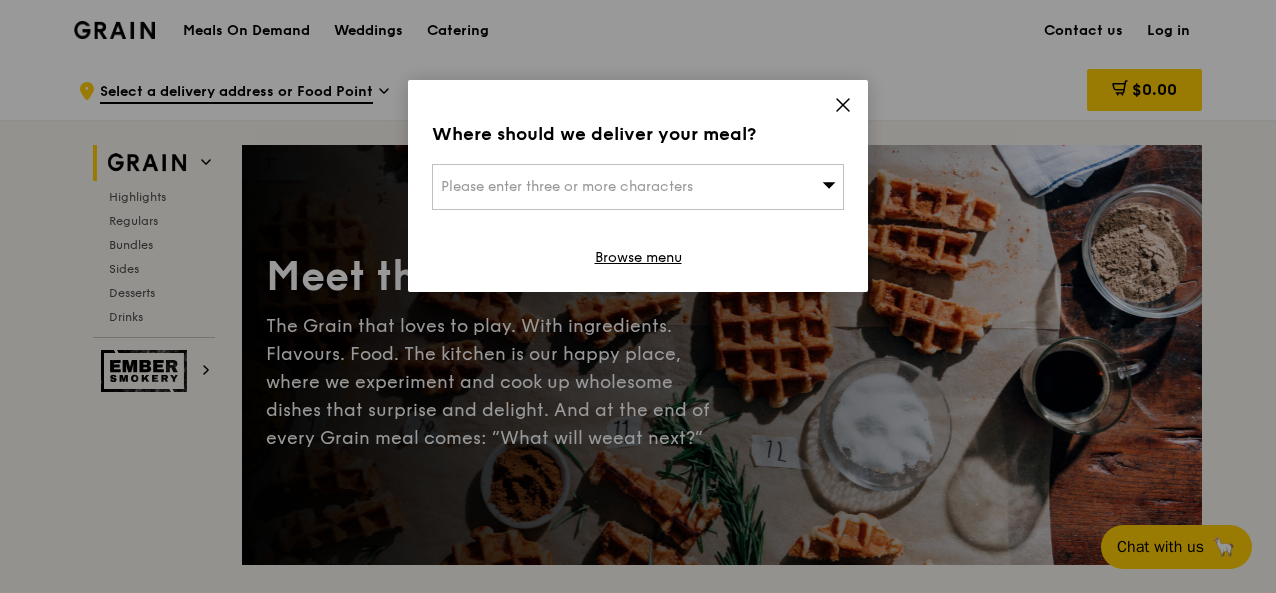 scroll, scrollTop: 0, scrollLeft: 0, axis: both 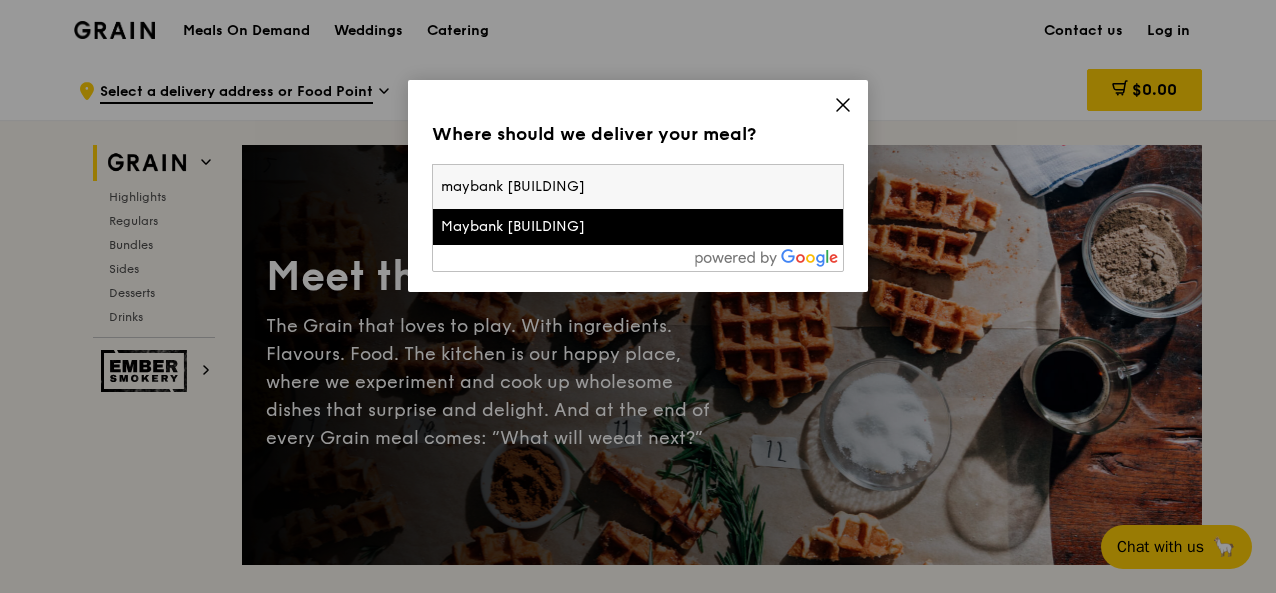 type on "maybank [BUILDING]" 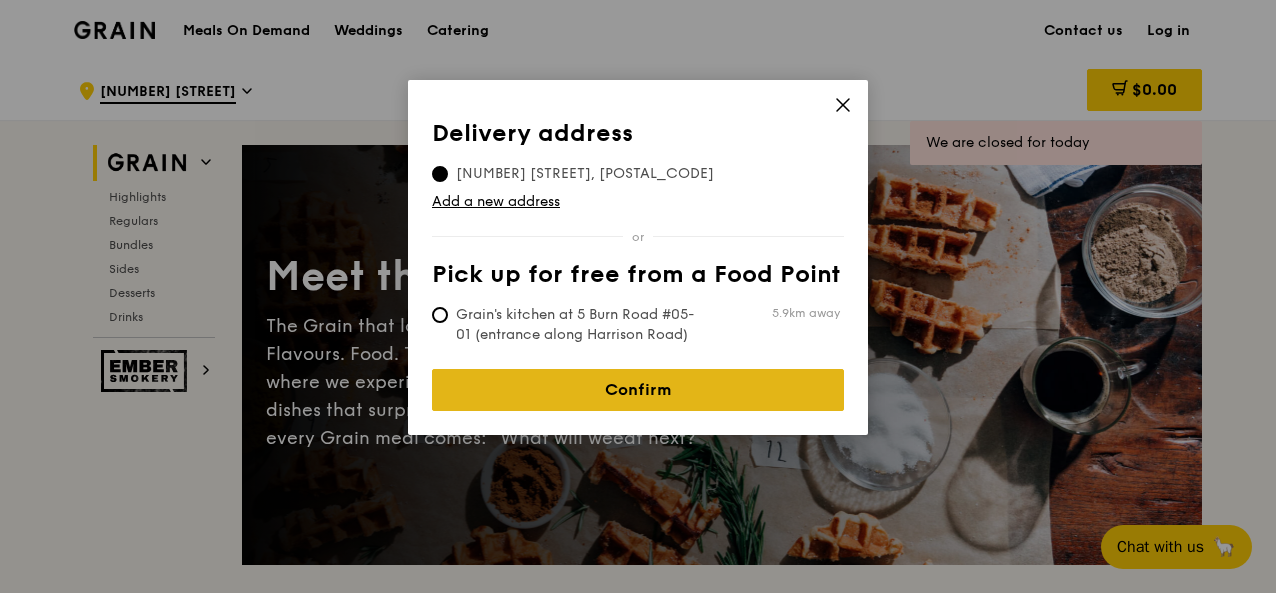 click on "Confirm" at bounding box center (638, 390) 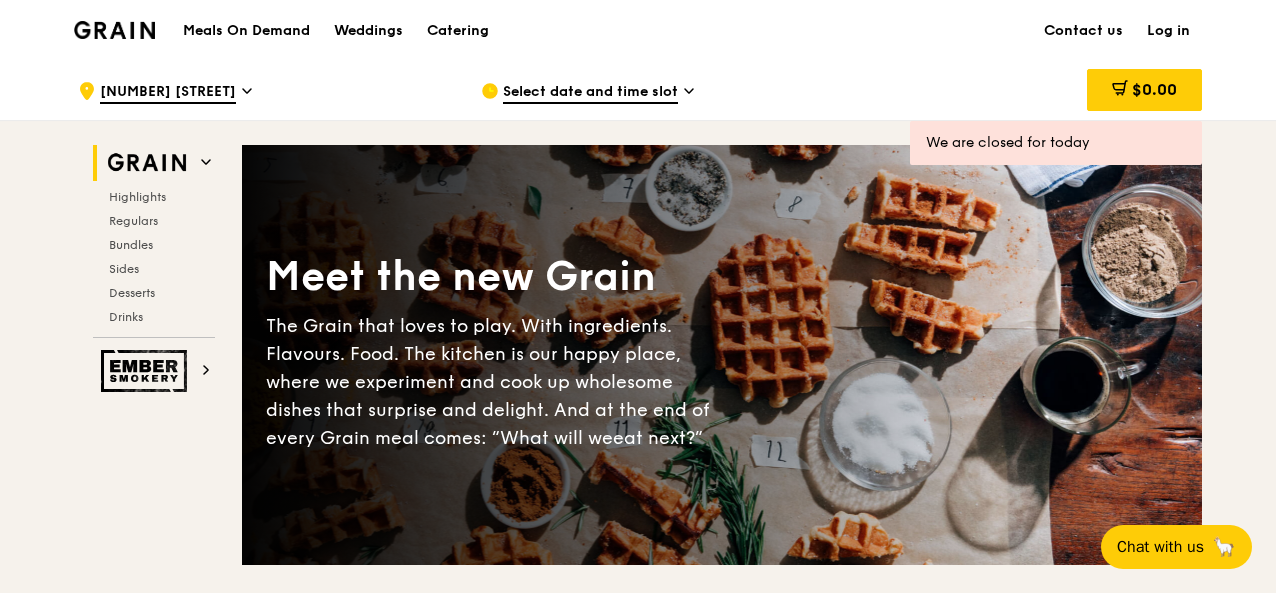 click on "Log in" at bounding box center (1168, 31) 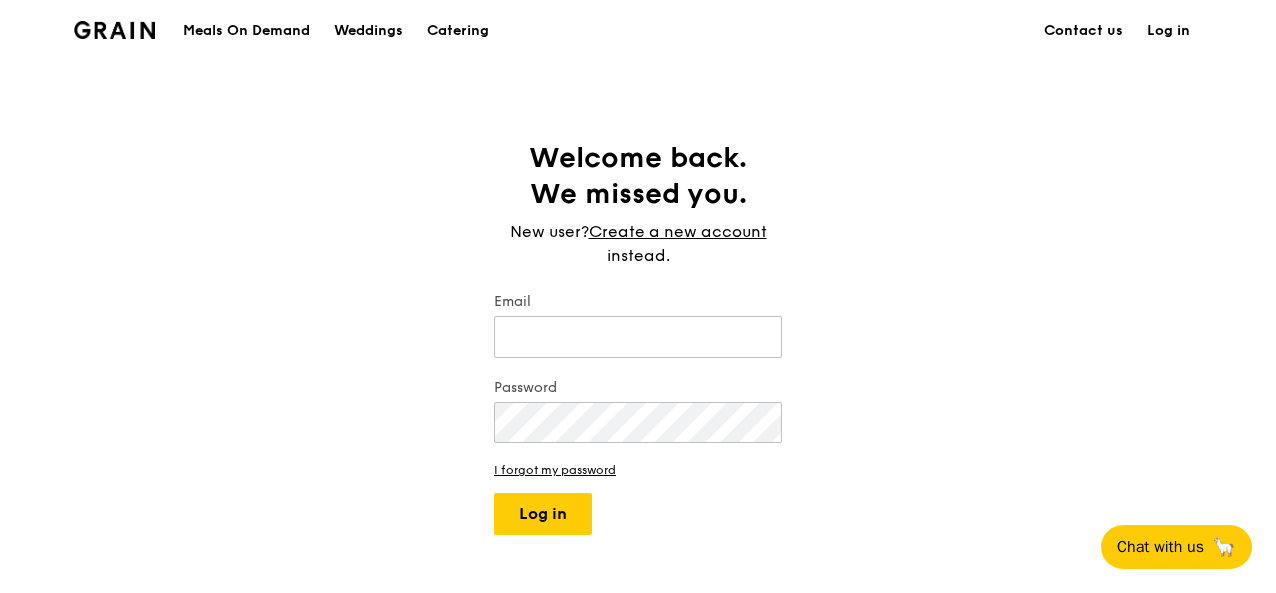 type on "[EMAIL]" 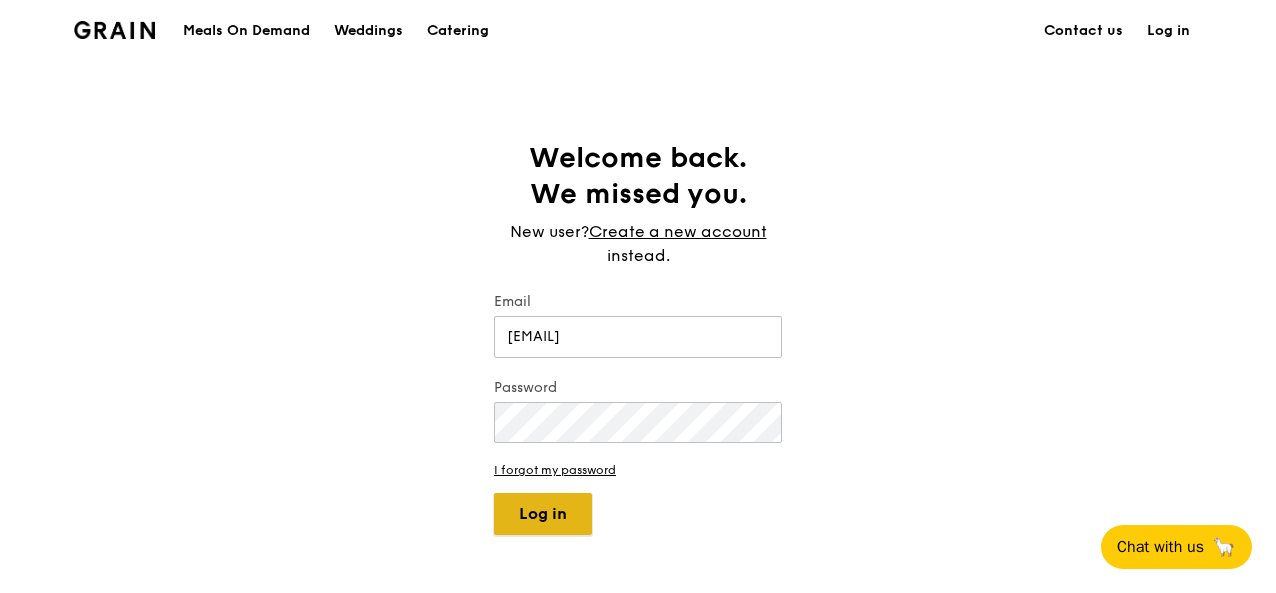 click on "Log in" at bounding box center [543, 514] 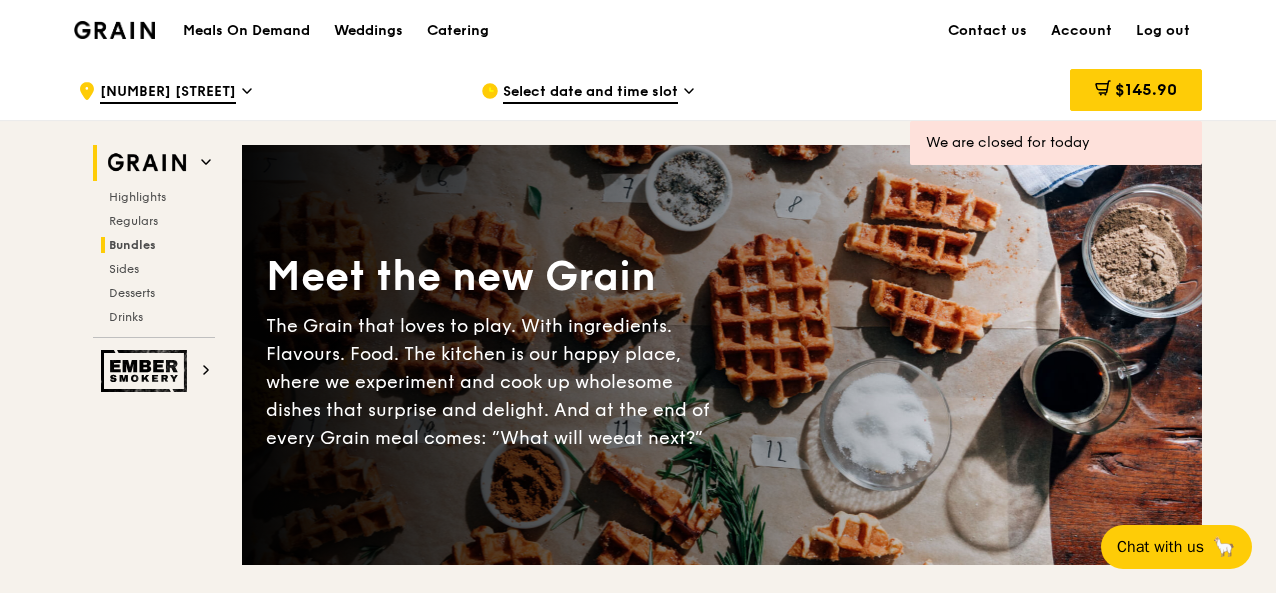 click on "Bundles" at bounding box center (132, 245) 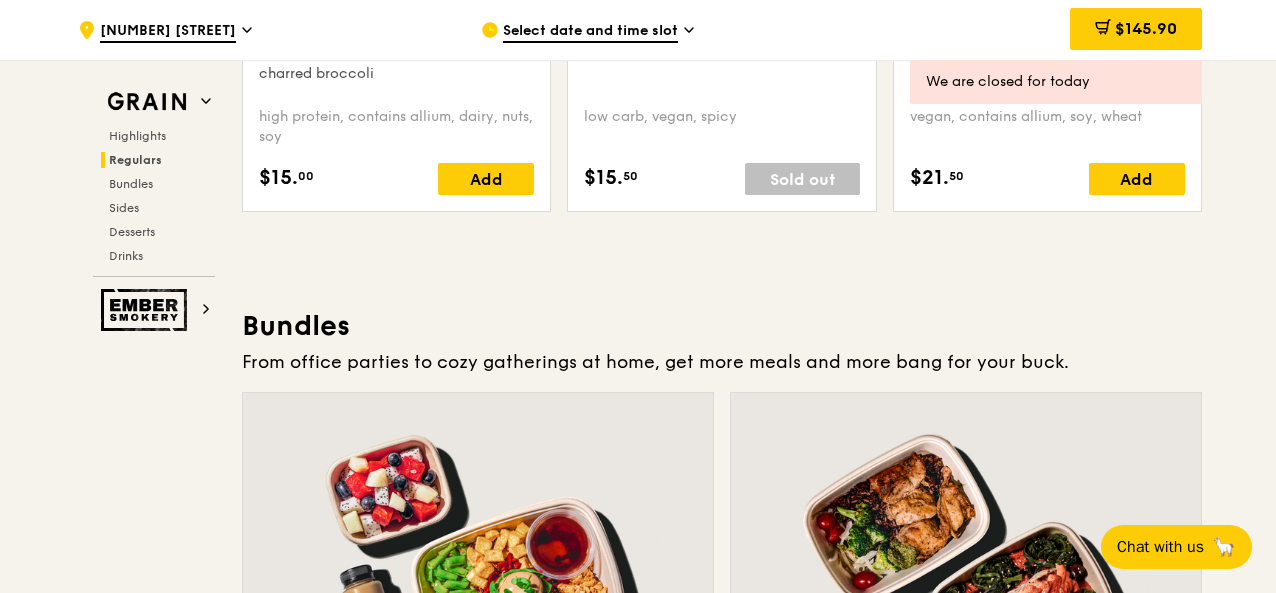 scroll, scrollTop: 2493, scrollLeft: 0, axis: vertical 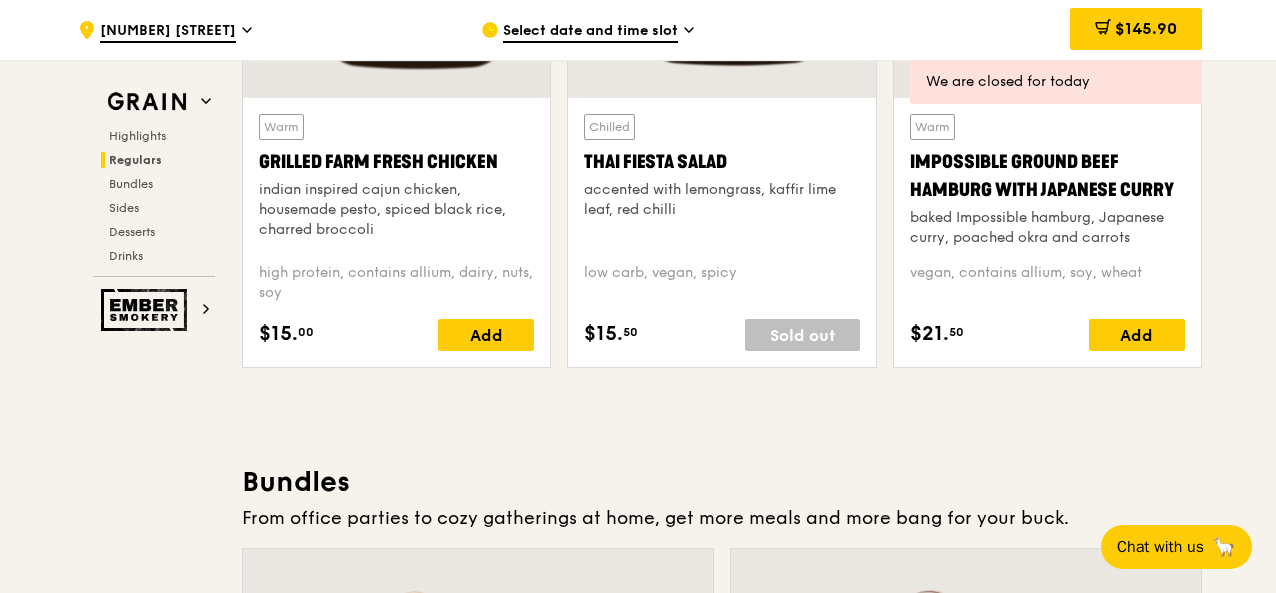 click on "Regulars" at bounding box center (135, 160) 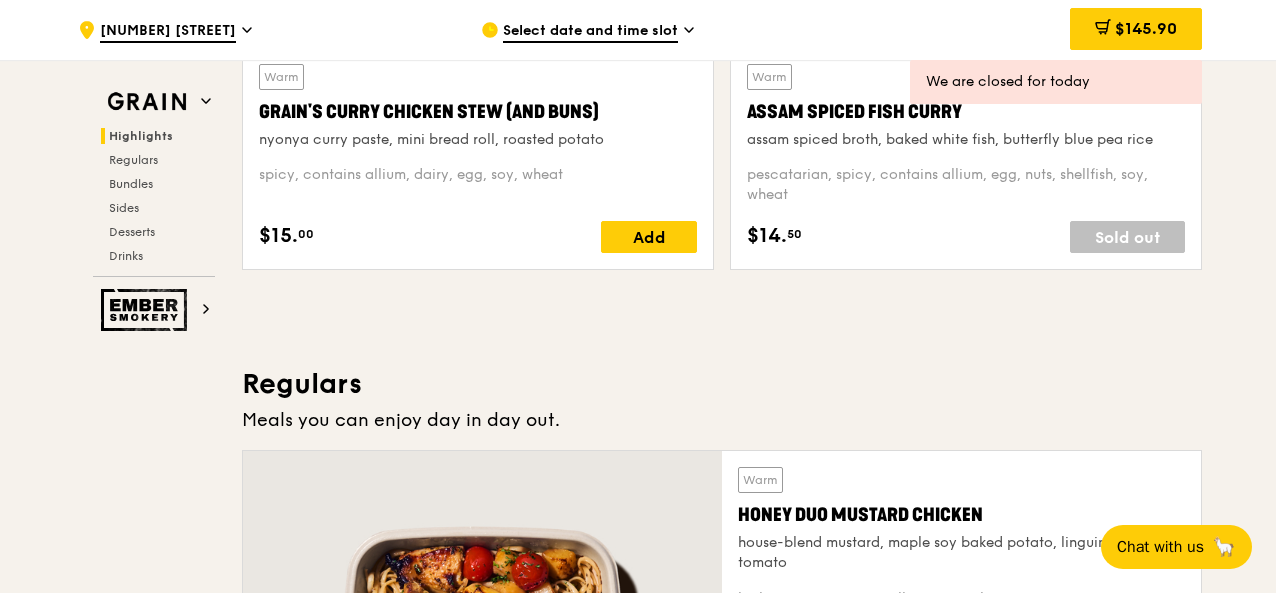 scroll, scrollTop: 1018, scrollLeft: 0, axis: vertical 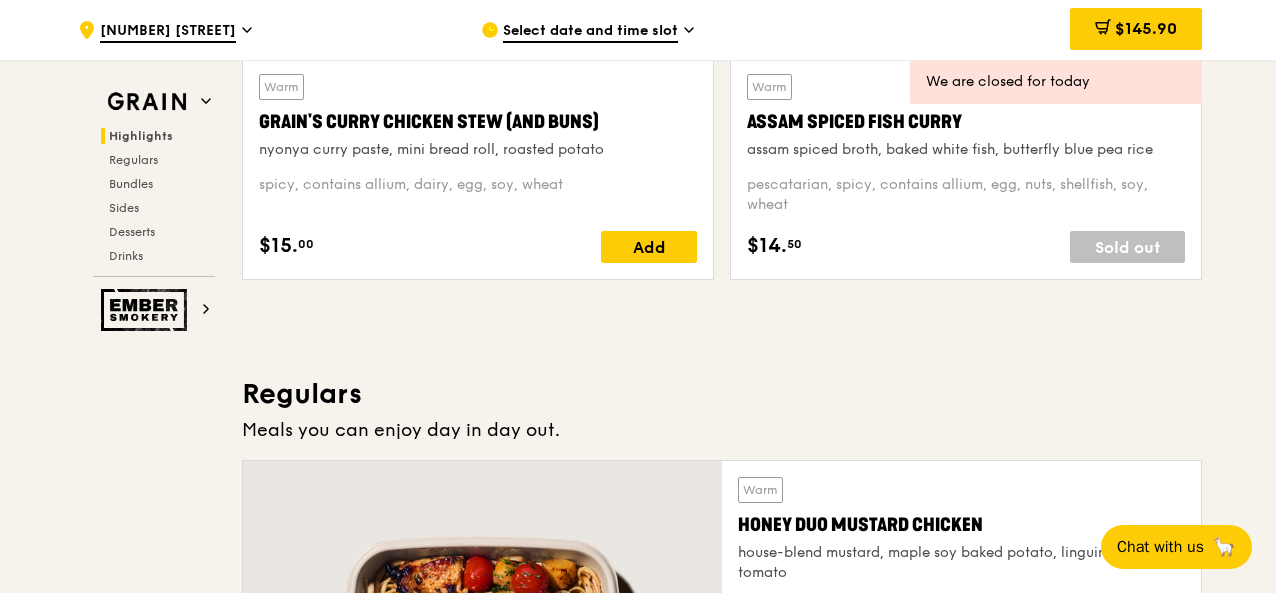 click on "Select date and time slot" at bounding box center (590, 32) 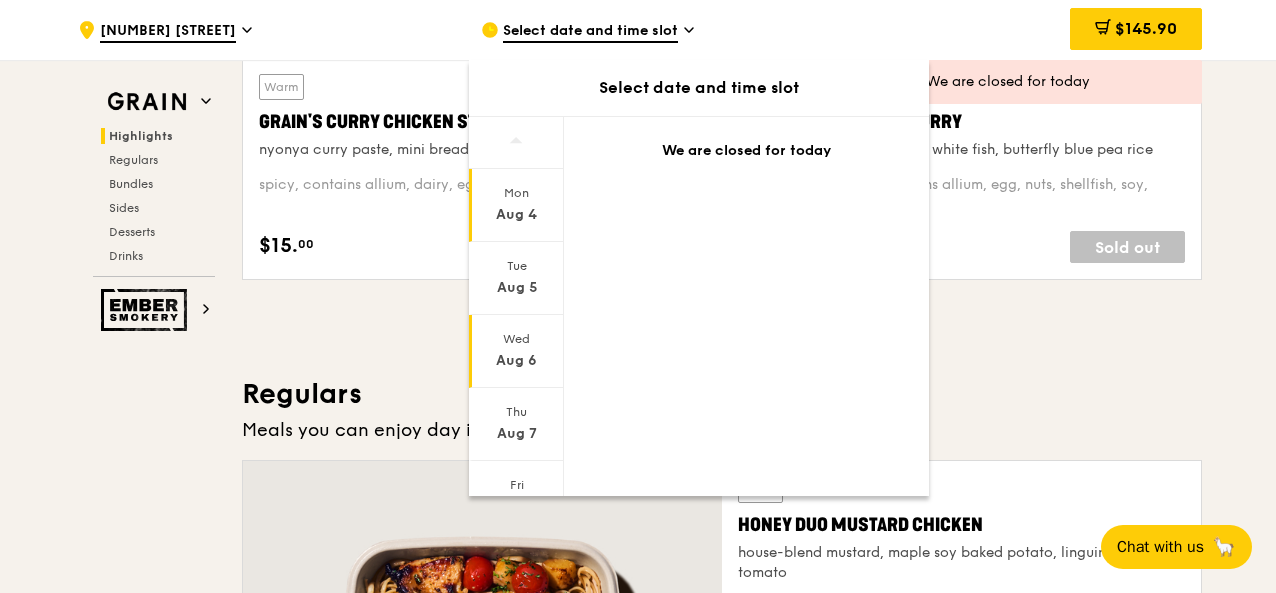click on "Wed" at bounding box center (516, 339) 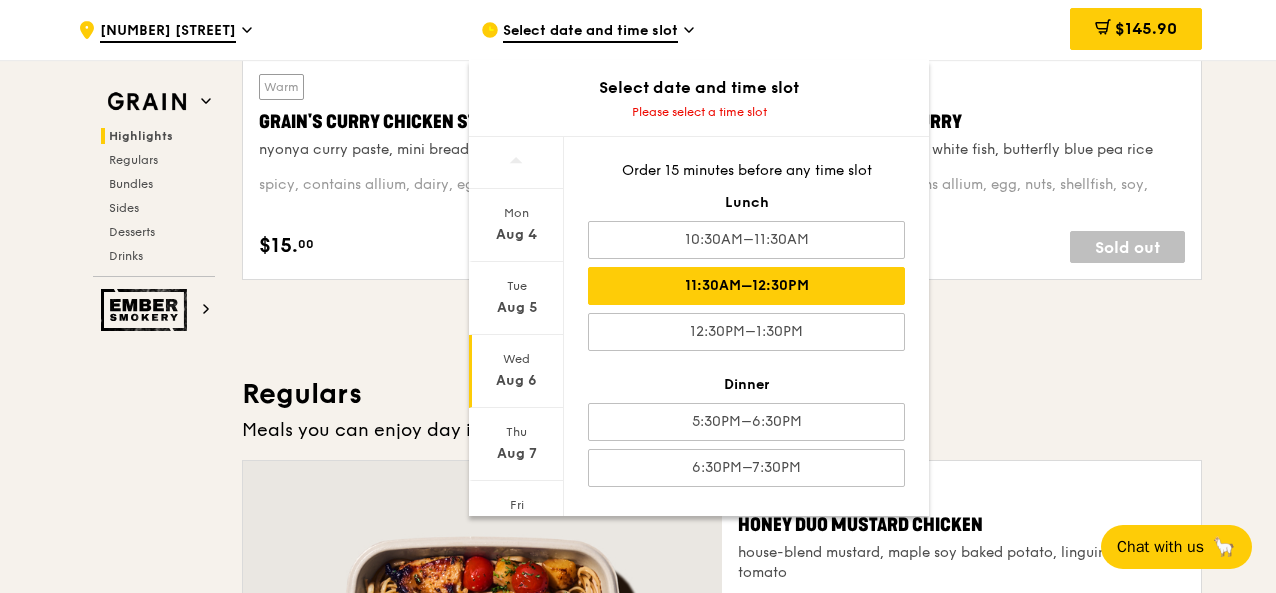 click on "11:30AM–12:30PM" at bounding box center [746, 286] 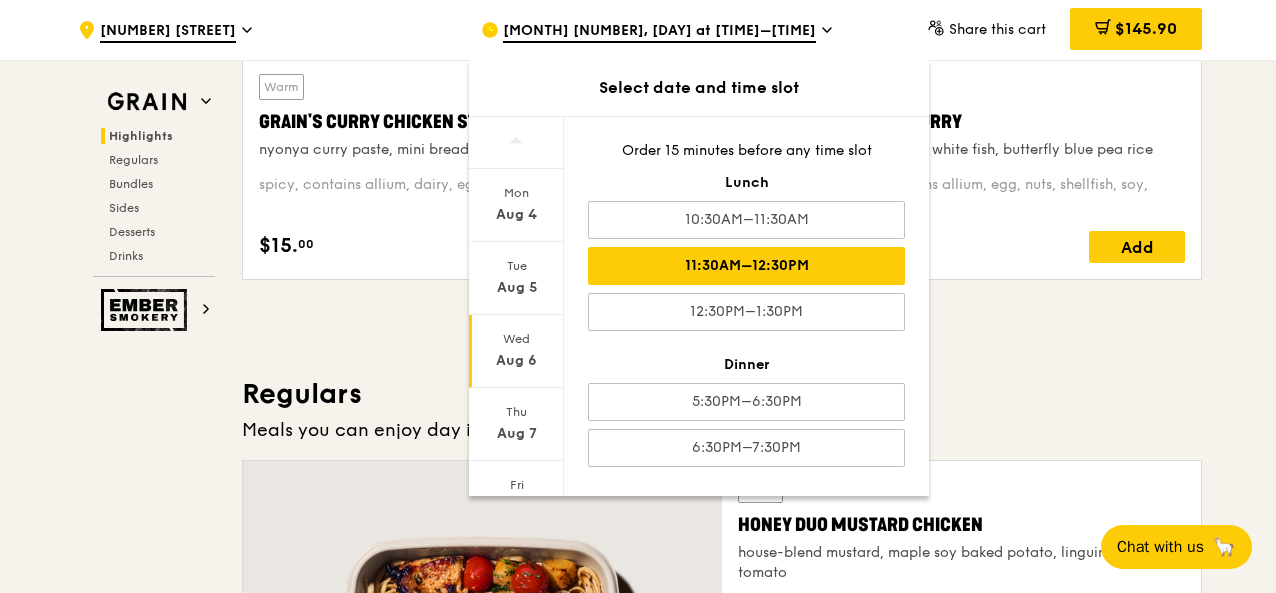 click on "Regulars" at bounding box center [722, 394] 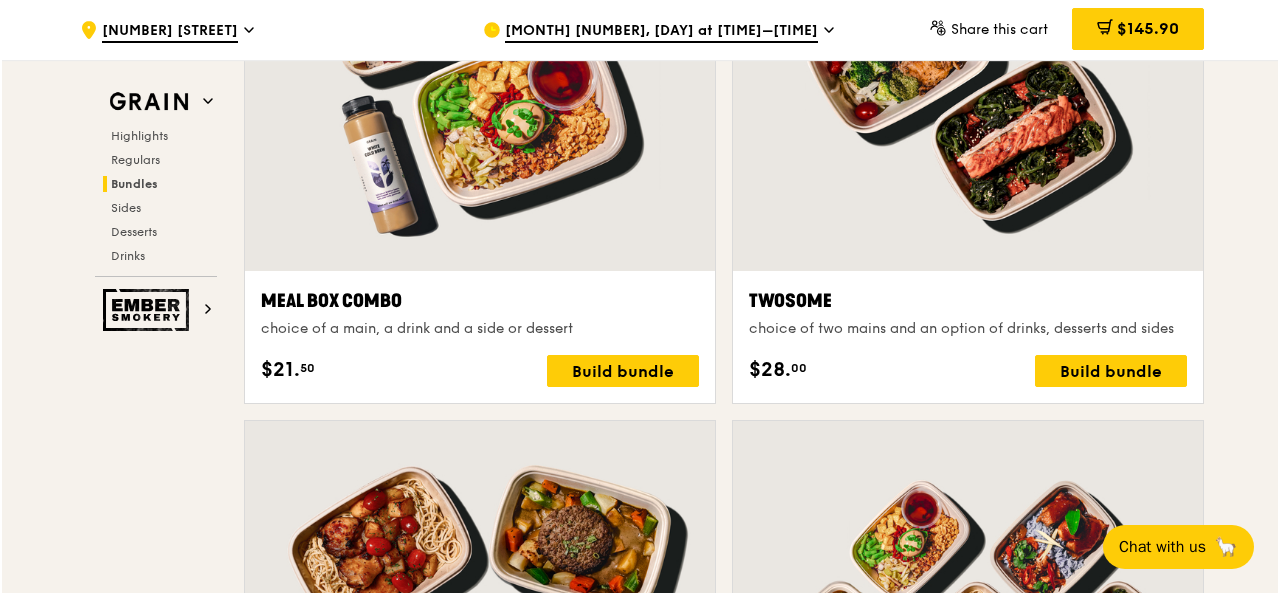 scroll, scrollTop: 3031, scrollLeft: 0, axis: vertical 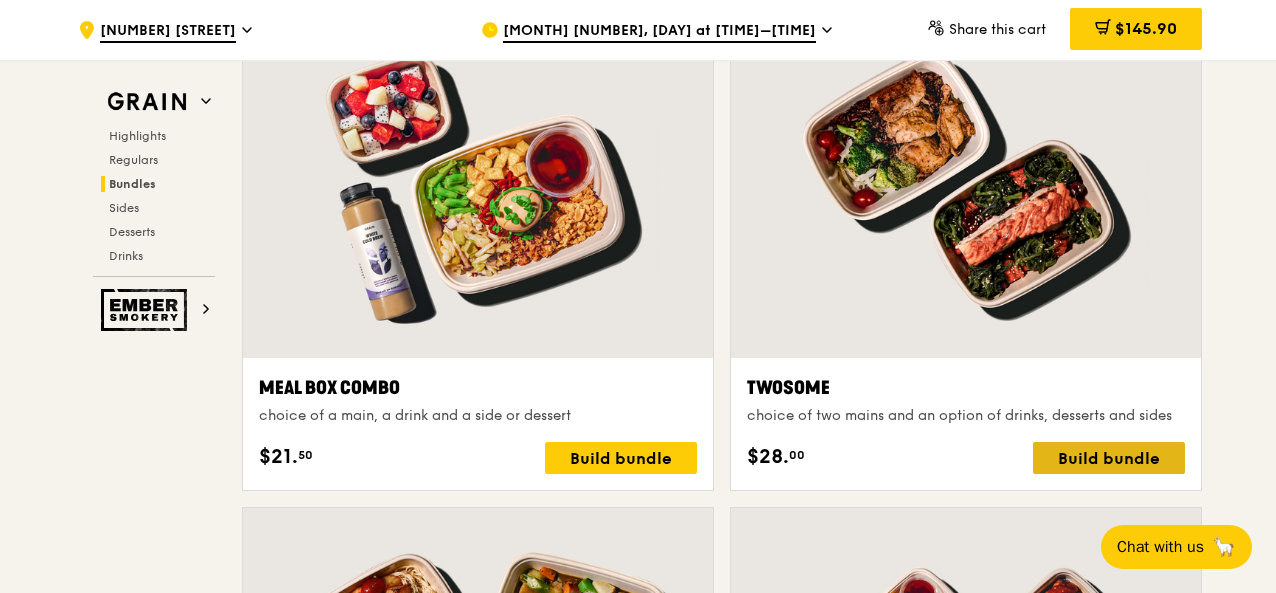 click on "Build bundle" at bounding box center [1109, 458] 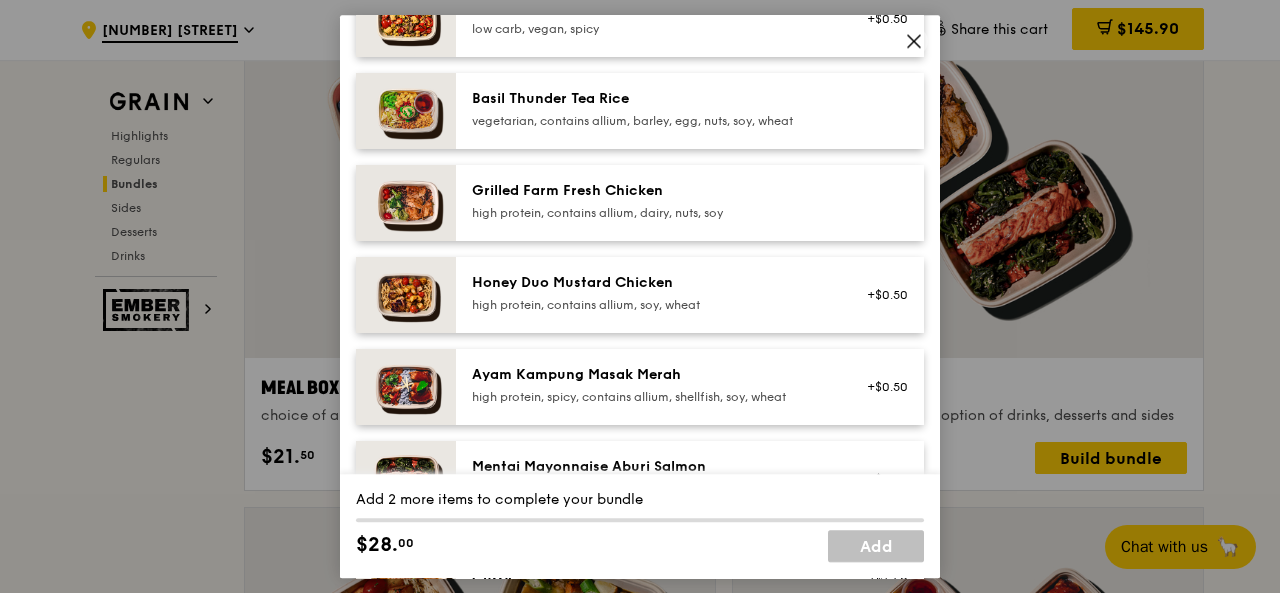 scroll, scrollTop: 492, scrollLeft: 0, axis: vertical 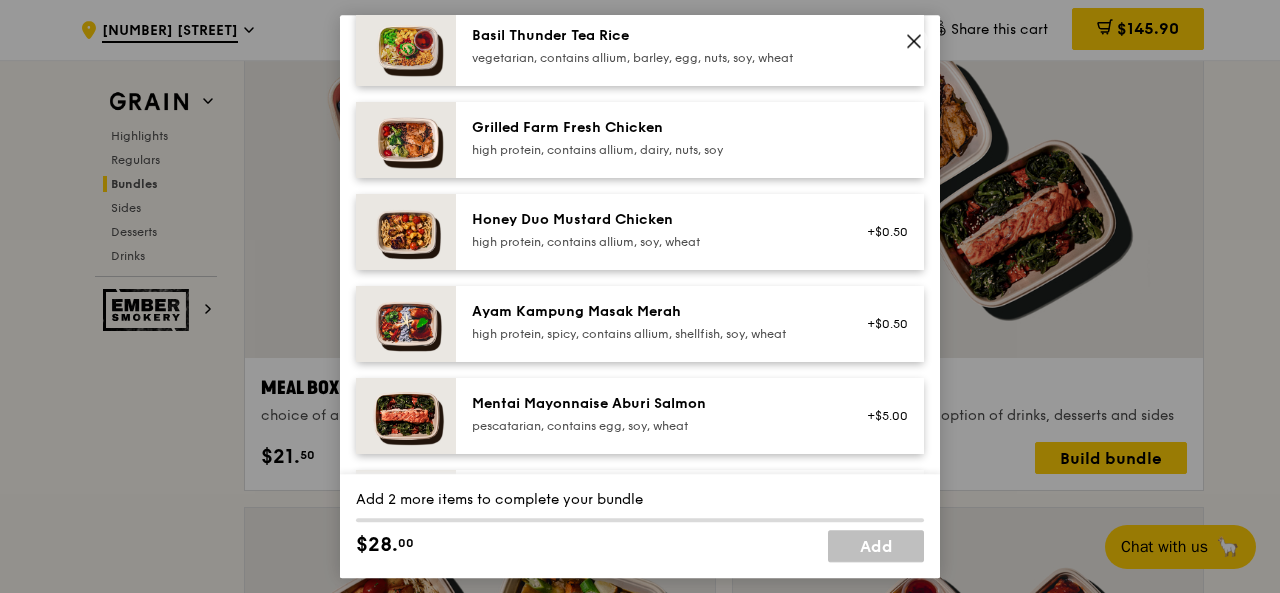 click on "high protein, contains allium, dairy, nuts, soy" at bounding box center (651, 150) 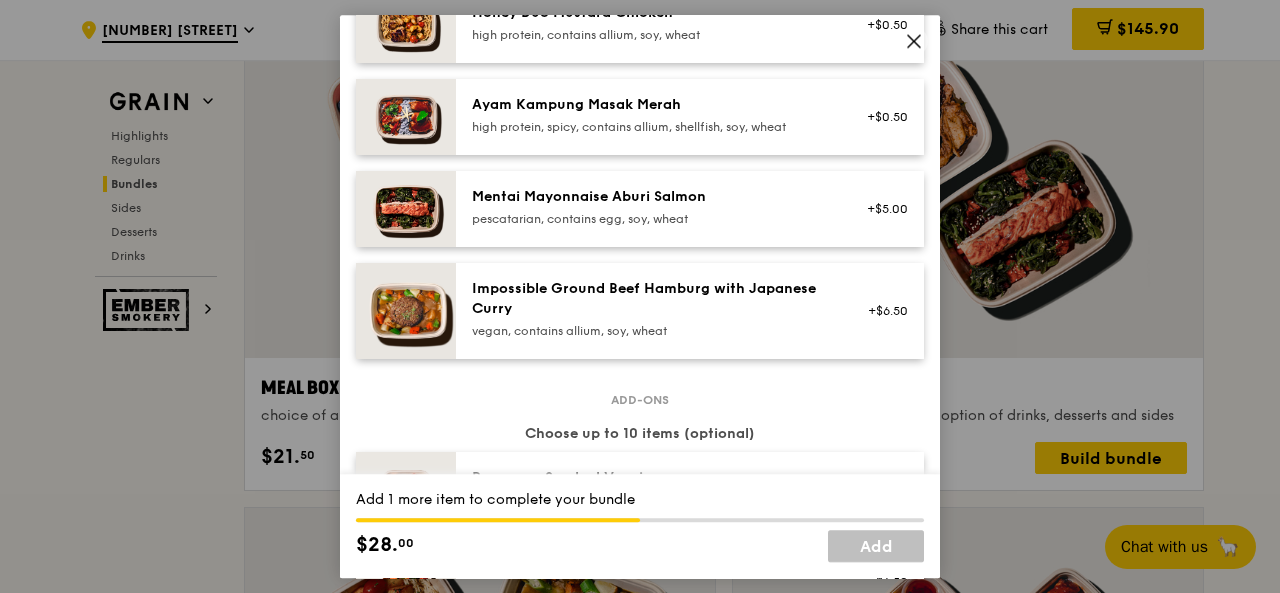 scroll, scrollTop: 700, scrollLeft: 0, axis: vertical 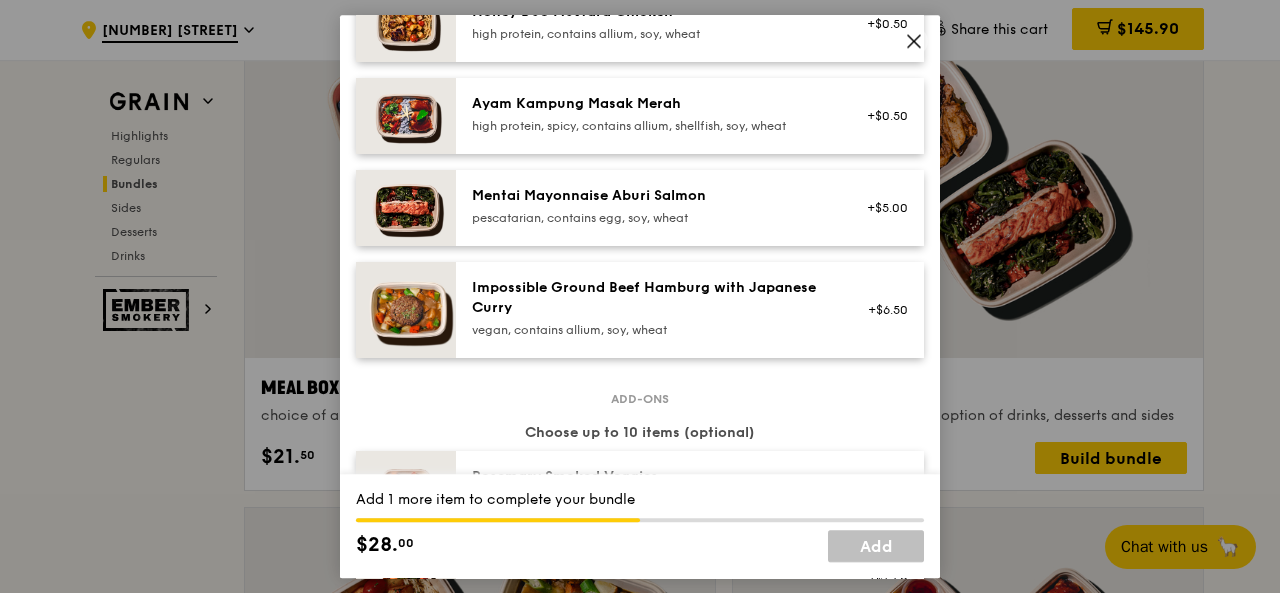 click on "Mentai Mayonnaise Aburi Salmon
pescatarian, contains egg, soy, wheat
+[PRICE]" at bounding box center (690, 208) 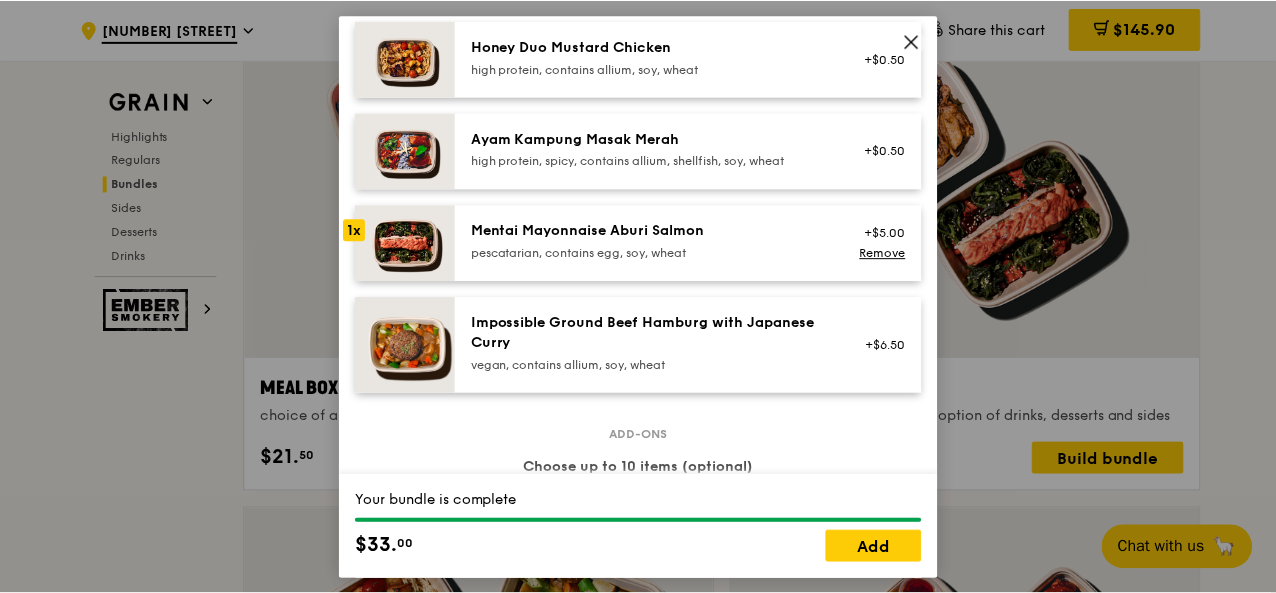 scroll, scrollTop: 670, scrollLeft: 0, axis: vertical 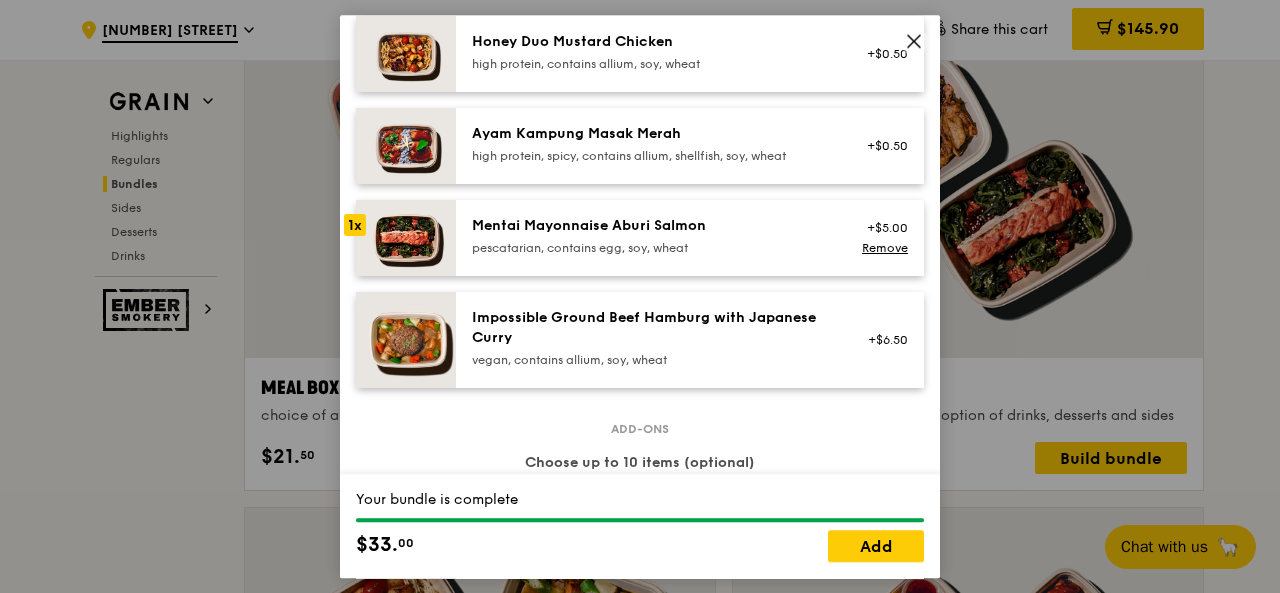 click 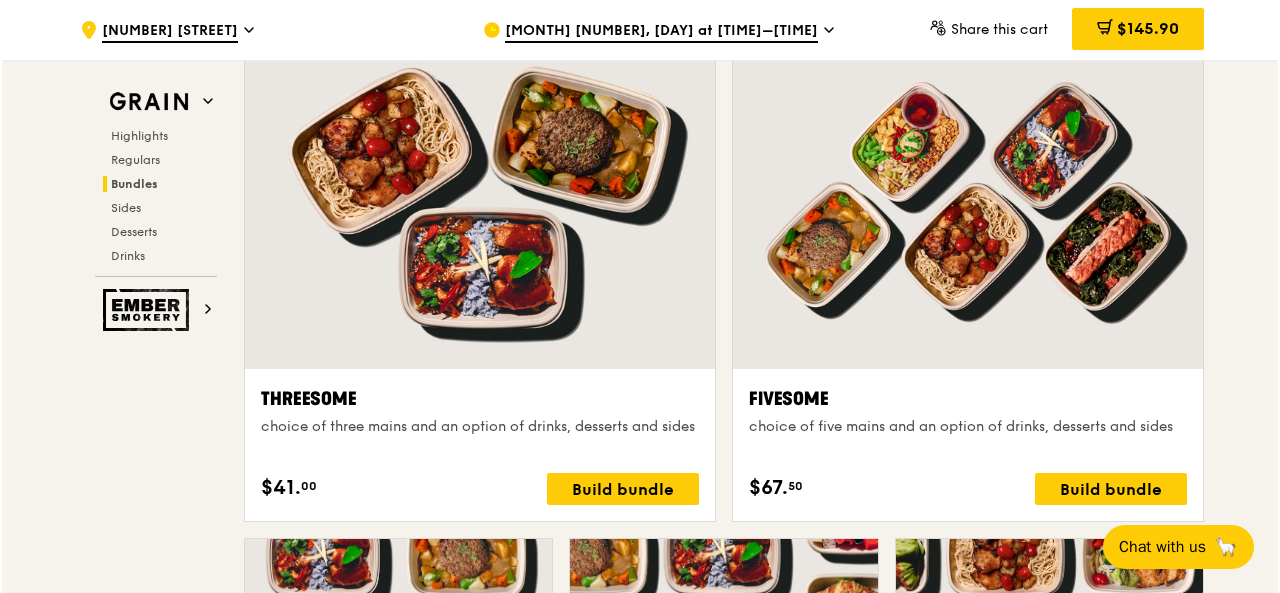 scroll, scrollTop: 3518, scrollLeft: 0, axis: vertical 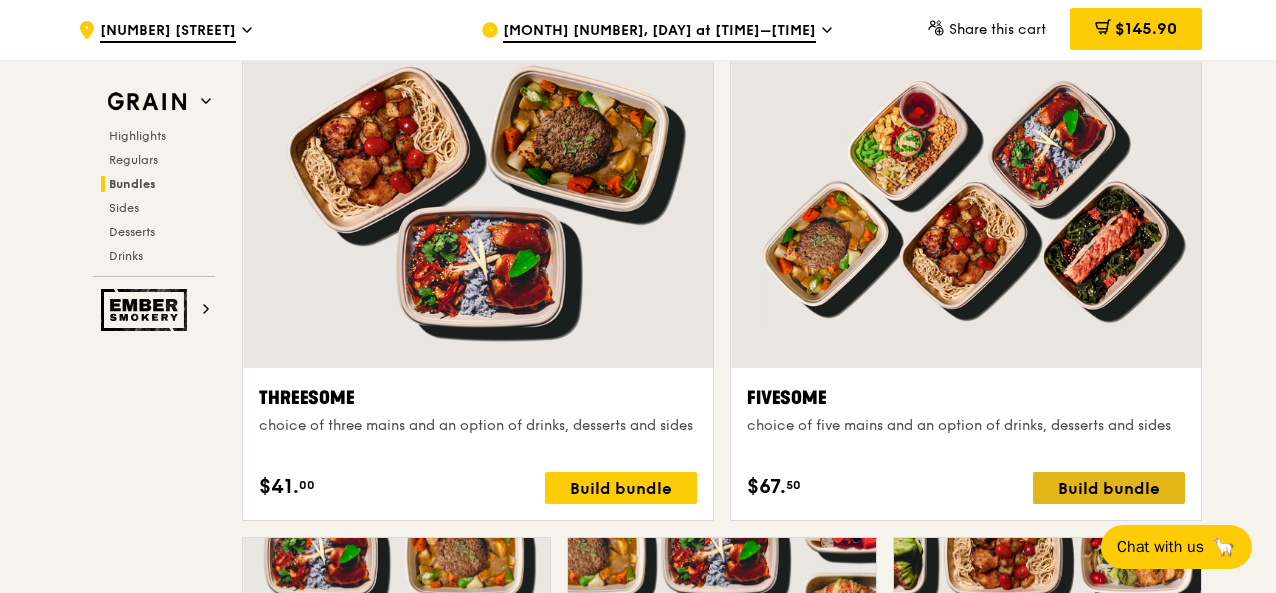 click on "Build bundle" at bounding box center [1109, 488] 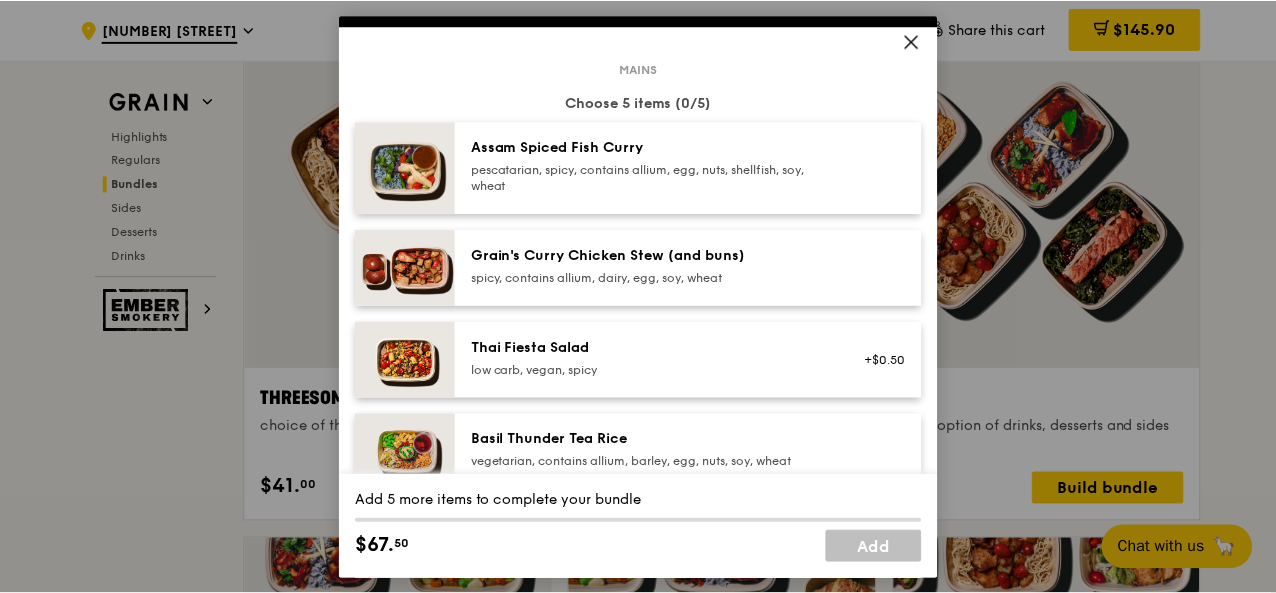 scroll, scrollTop: 0, scrollLeft: 0, axis: both 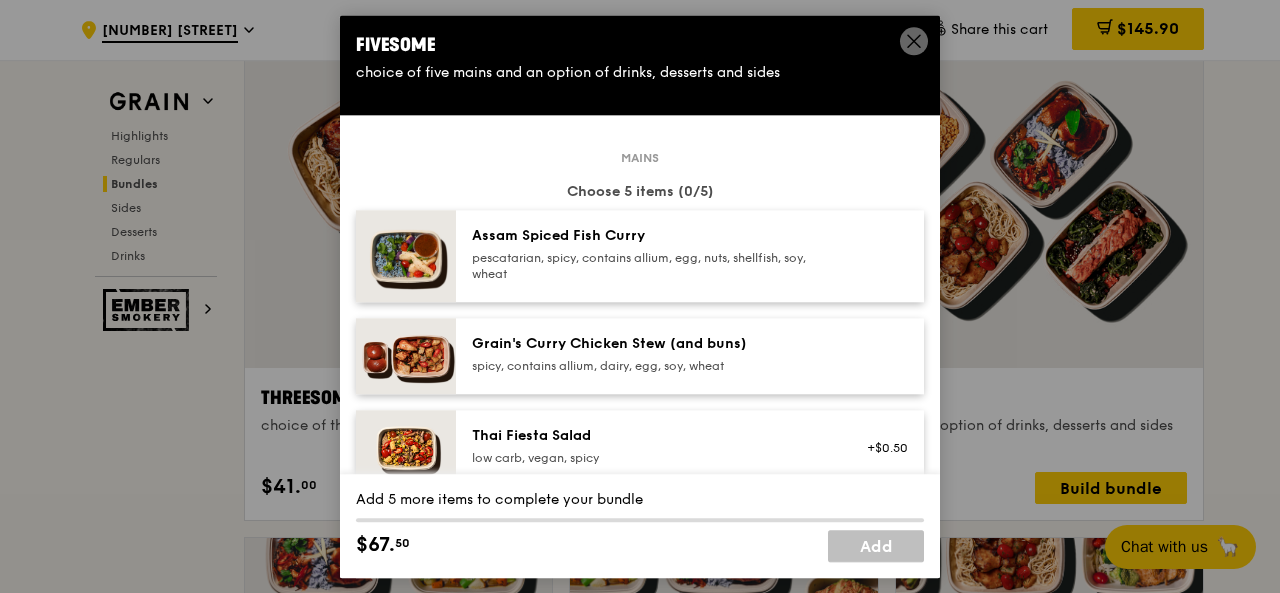 click 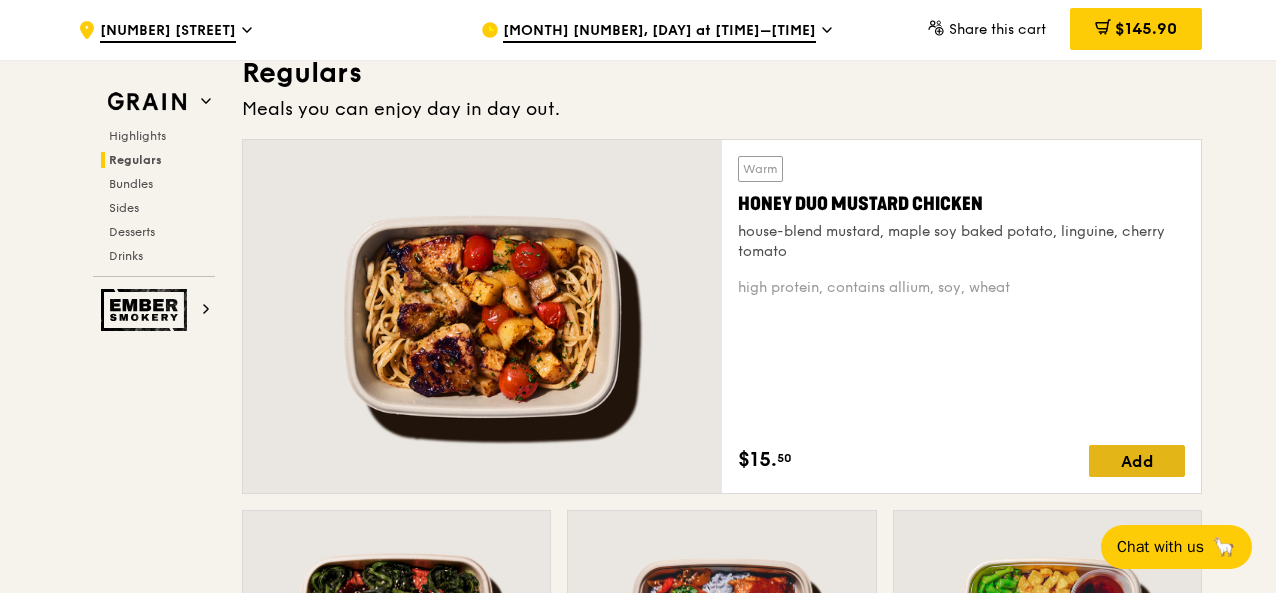 scroll, scrollTop: 1338, scrollLeft: 0, axis: vertical 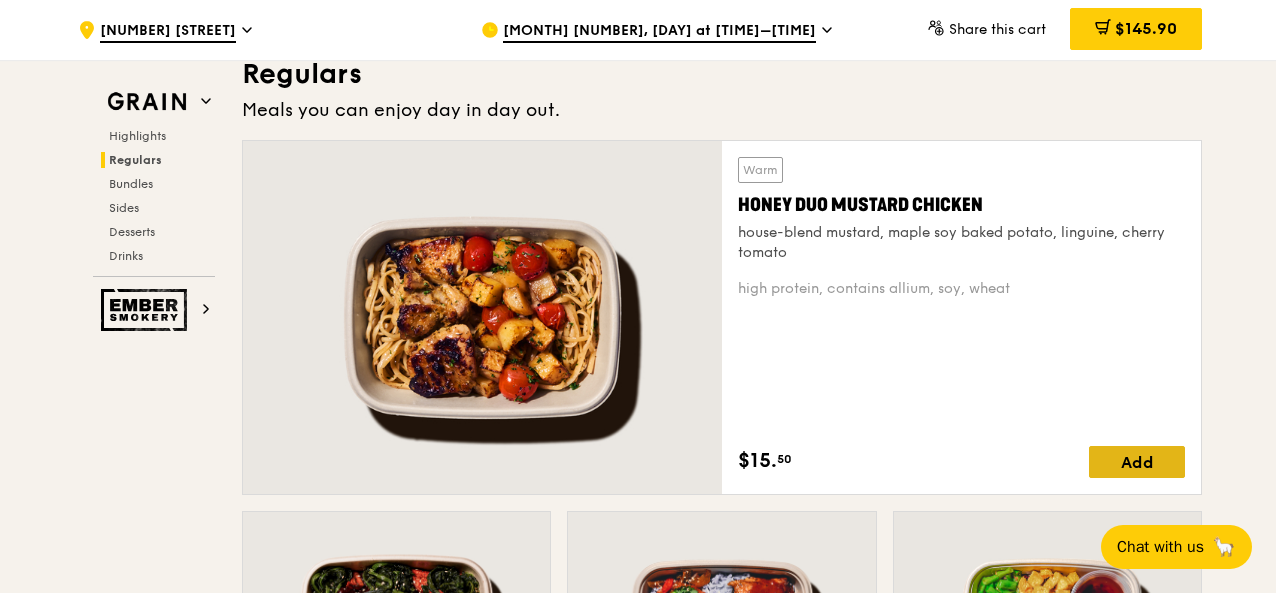click on "Add" at bounding box center [1137, 462] 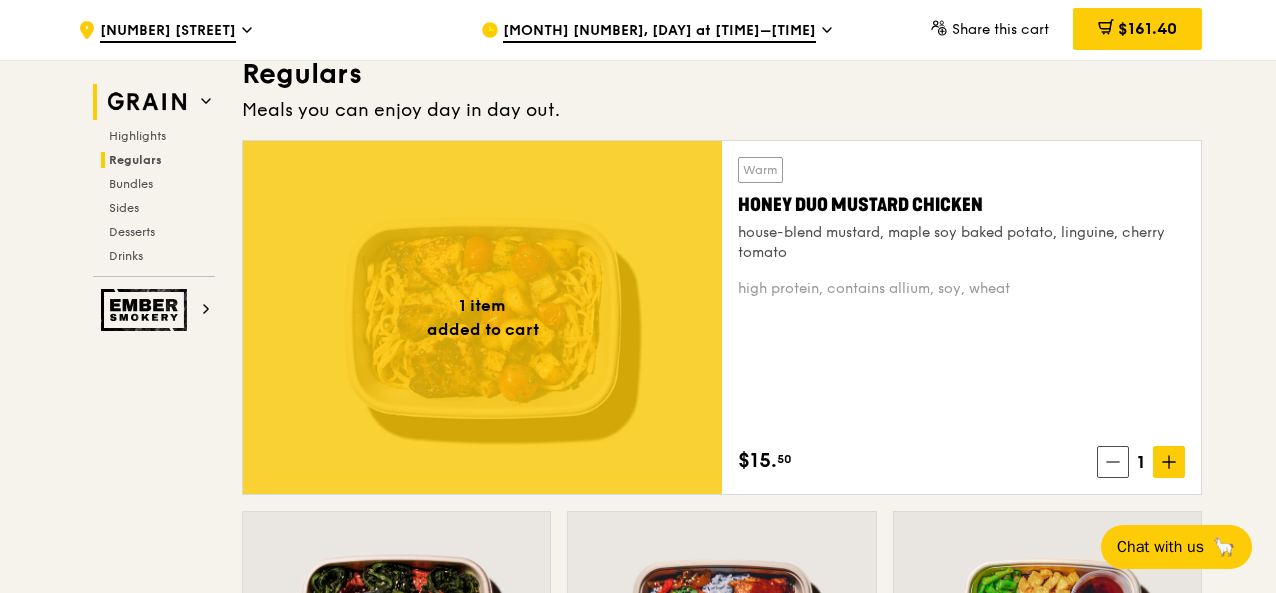 click at bounding box center [147, 102] 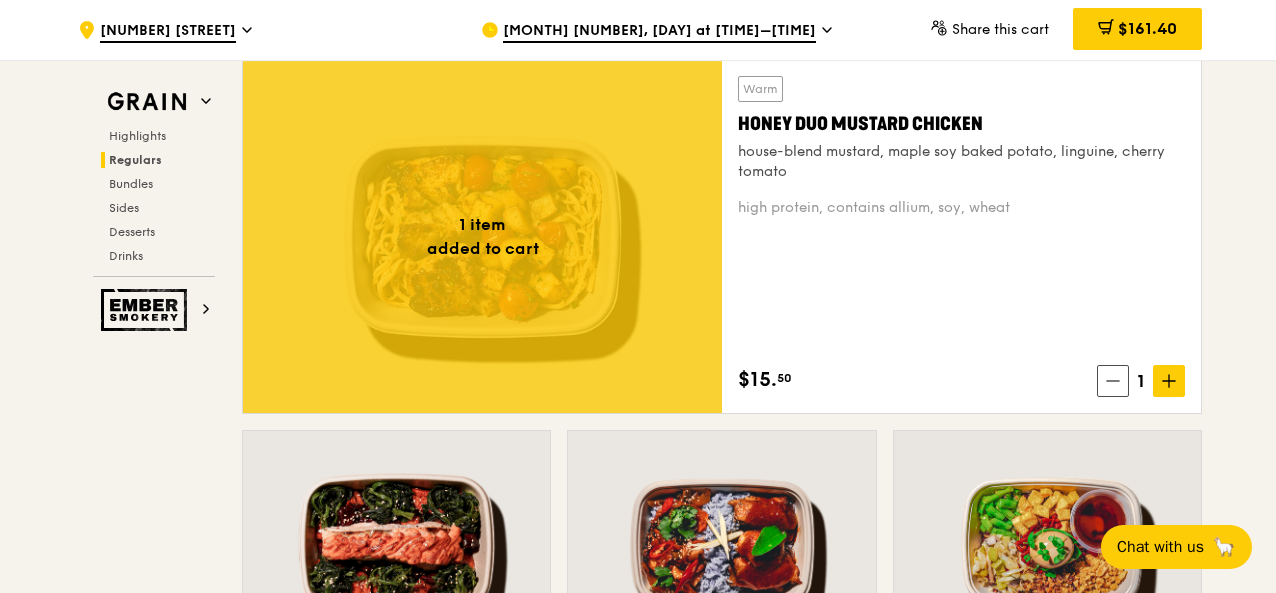 scroll, scrollTop: 1510, scrollLeft: 0, axis: vertical 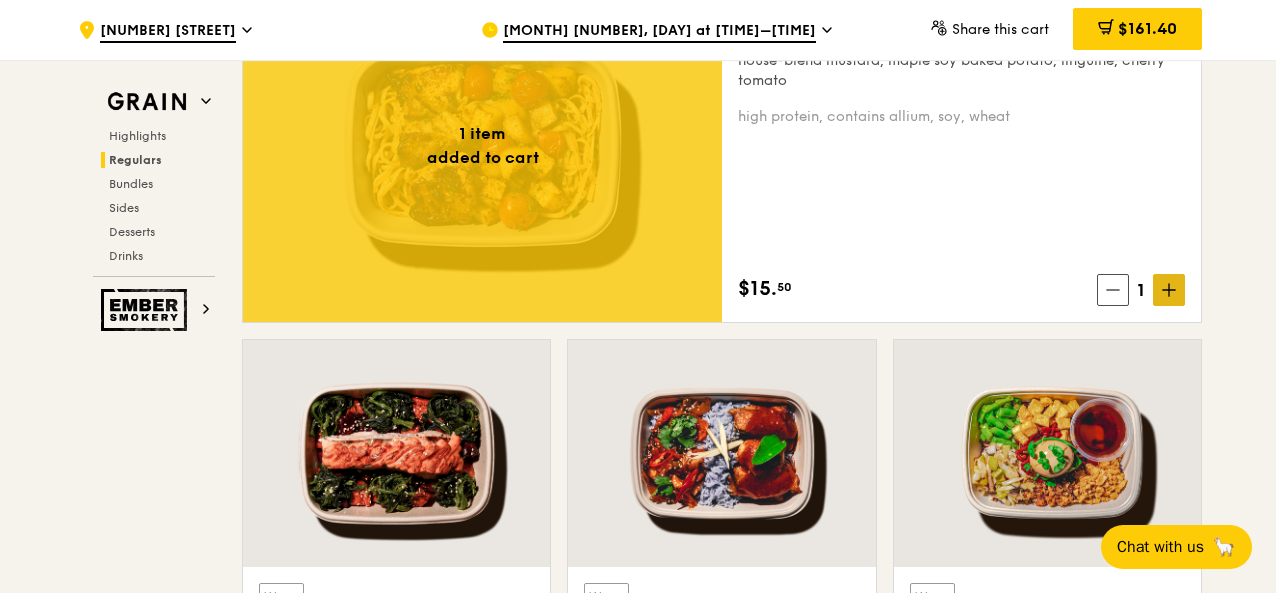 click 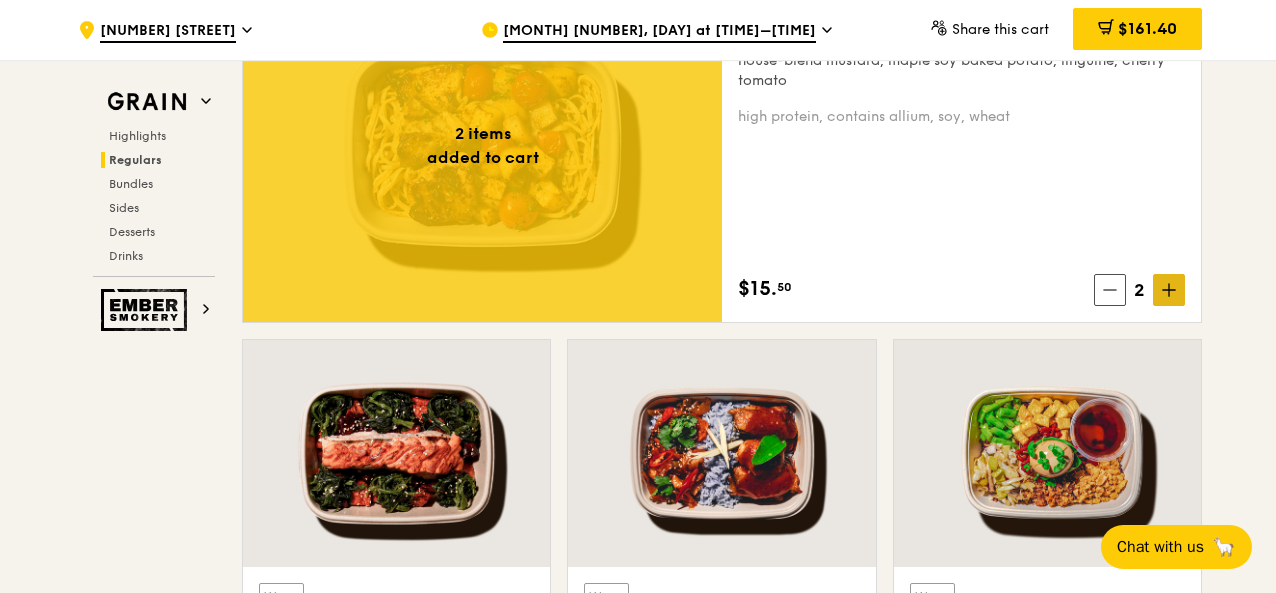 click 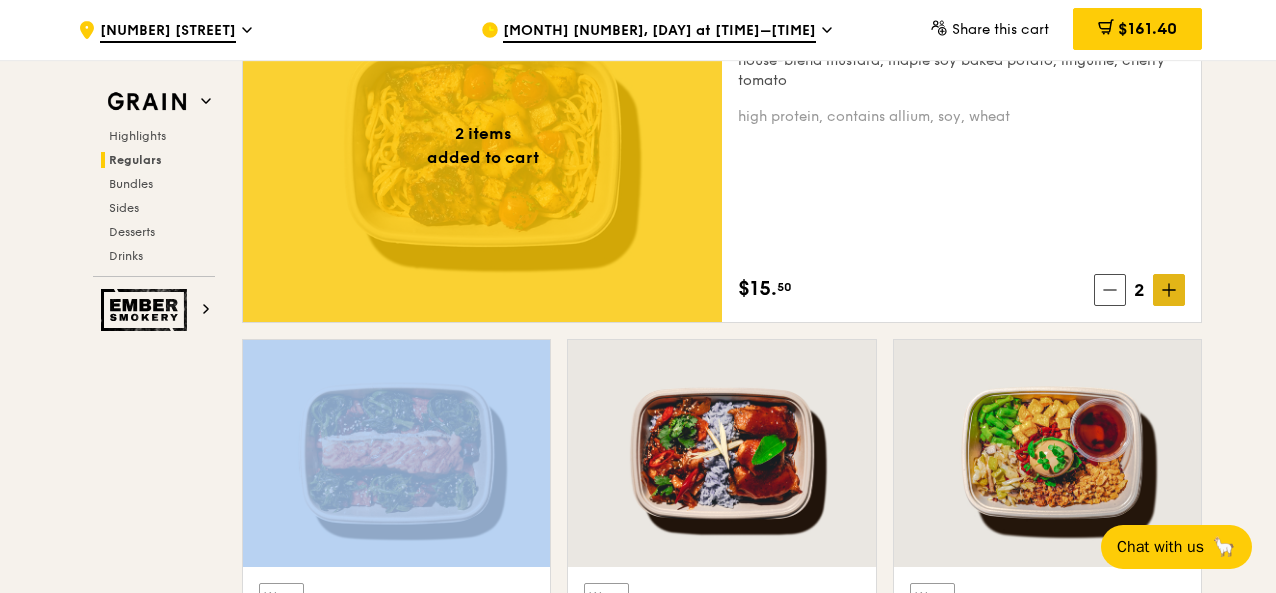 click 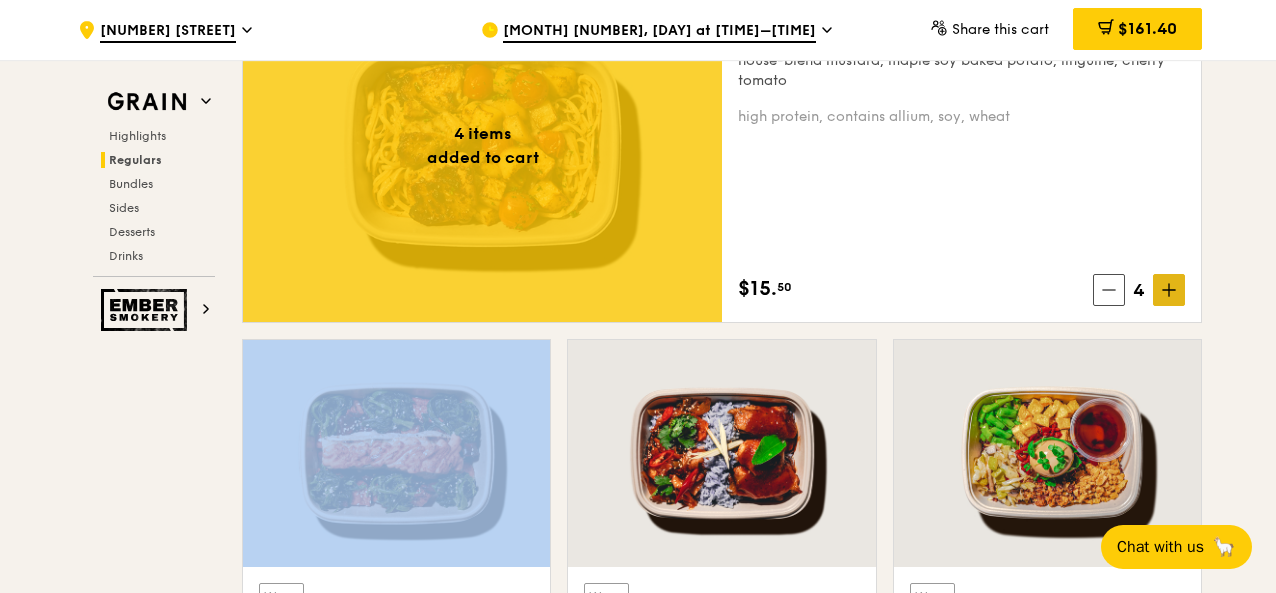 click 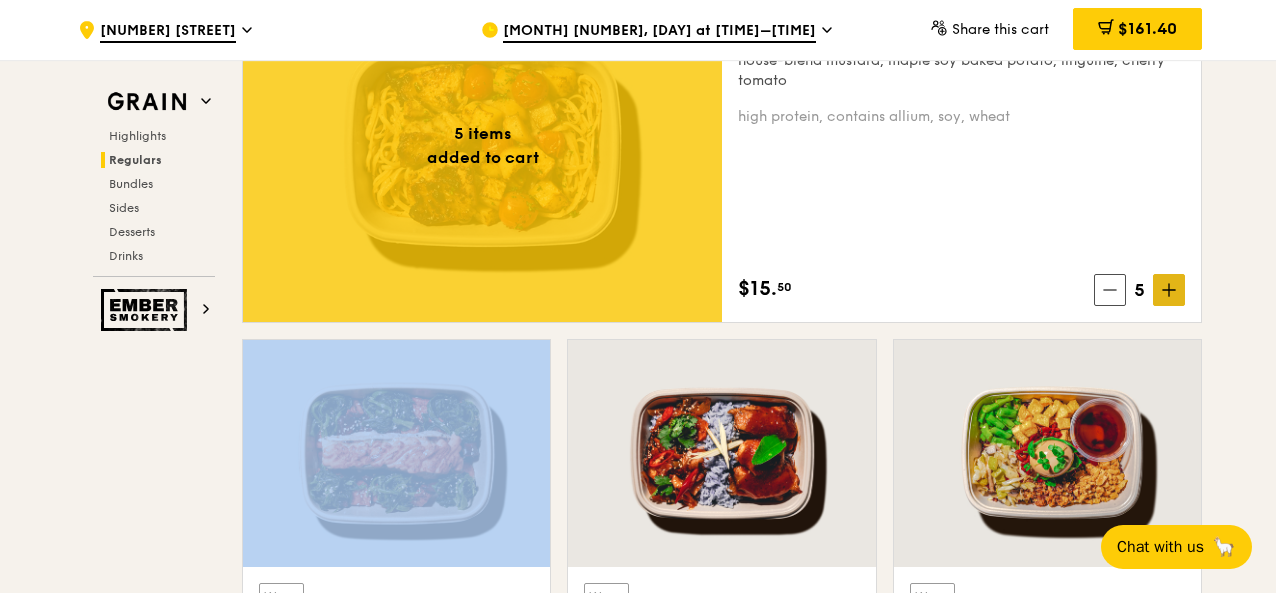 click 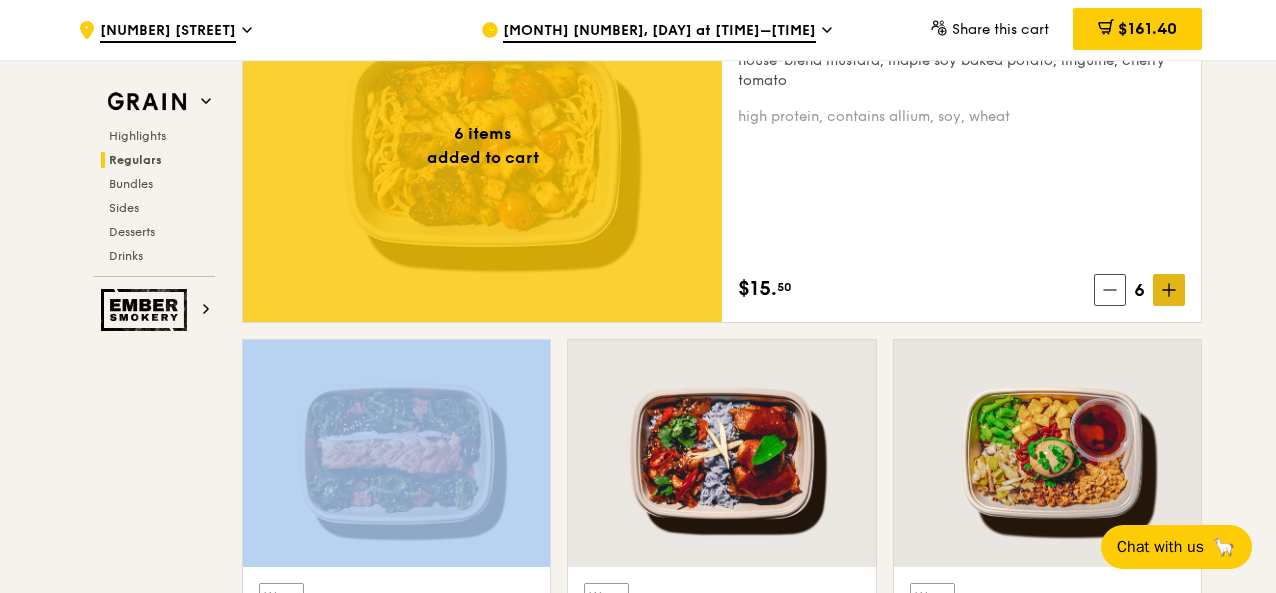 click 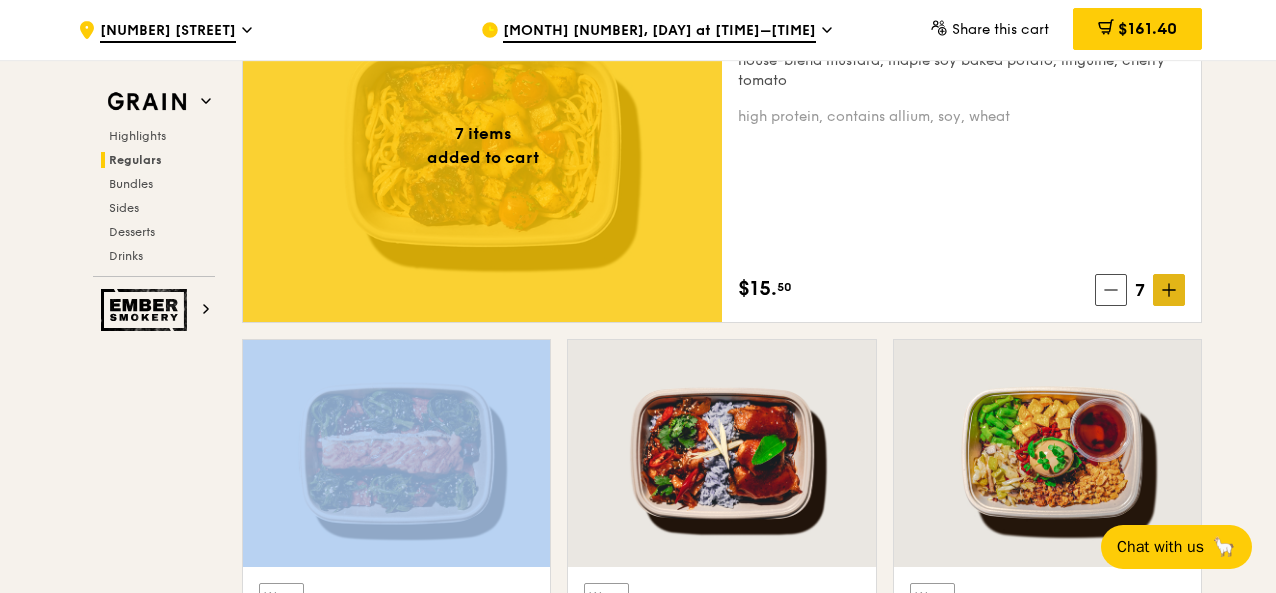 click 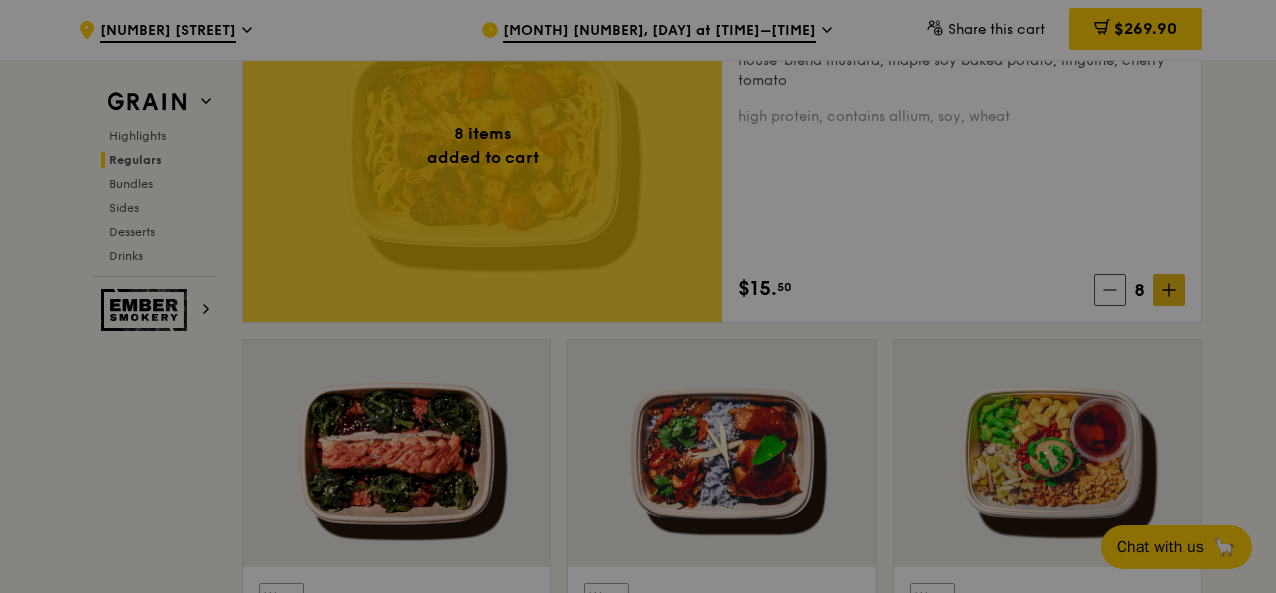 click at bounding box center [638, 296] 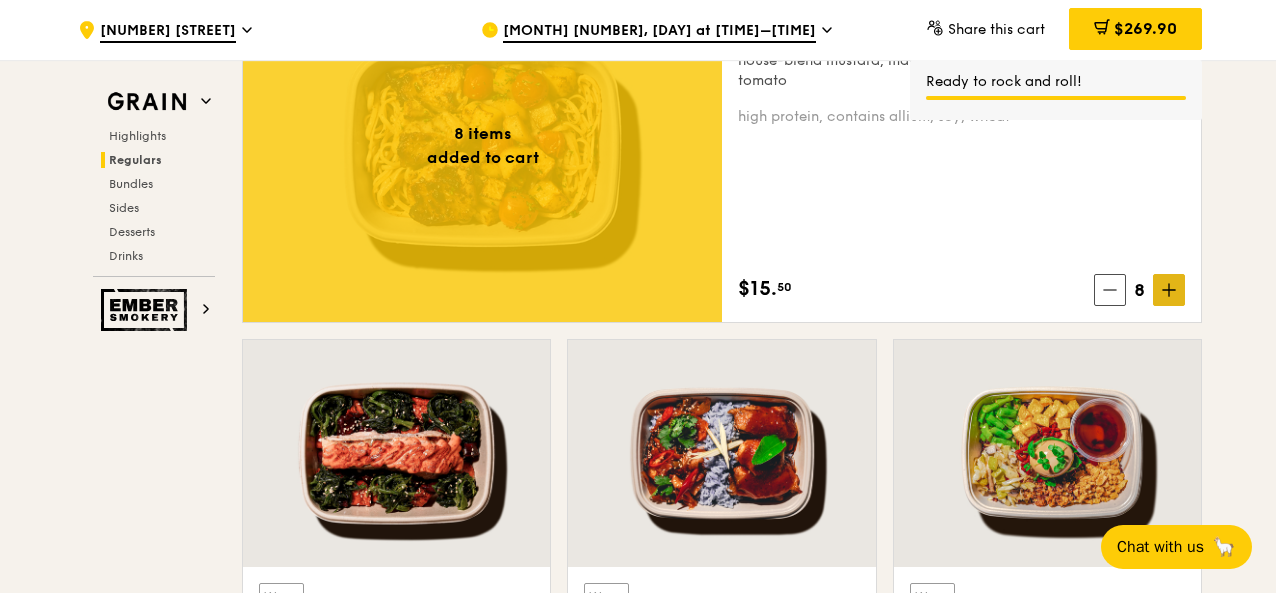 click 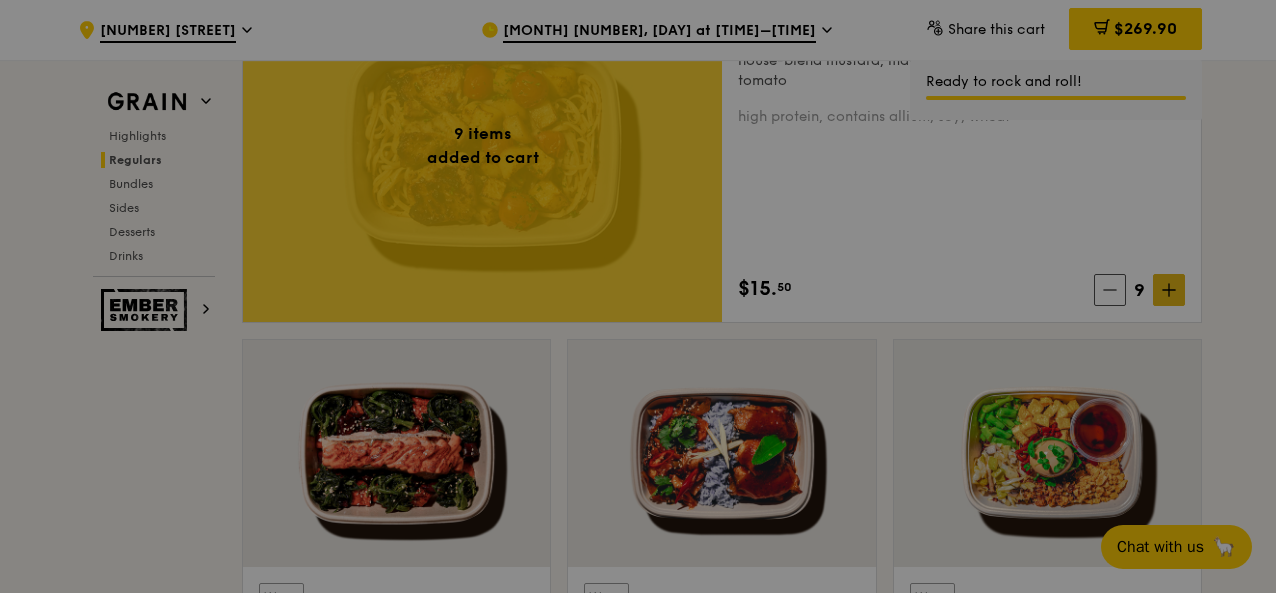 click at bounding box center (638, 296) 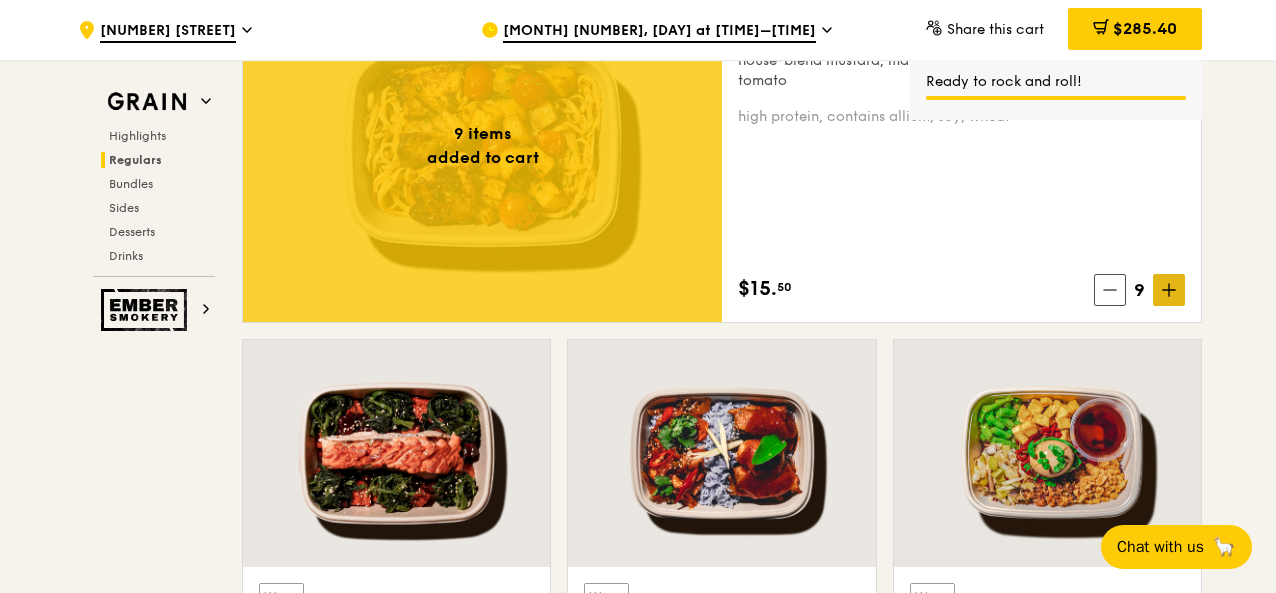 click 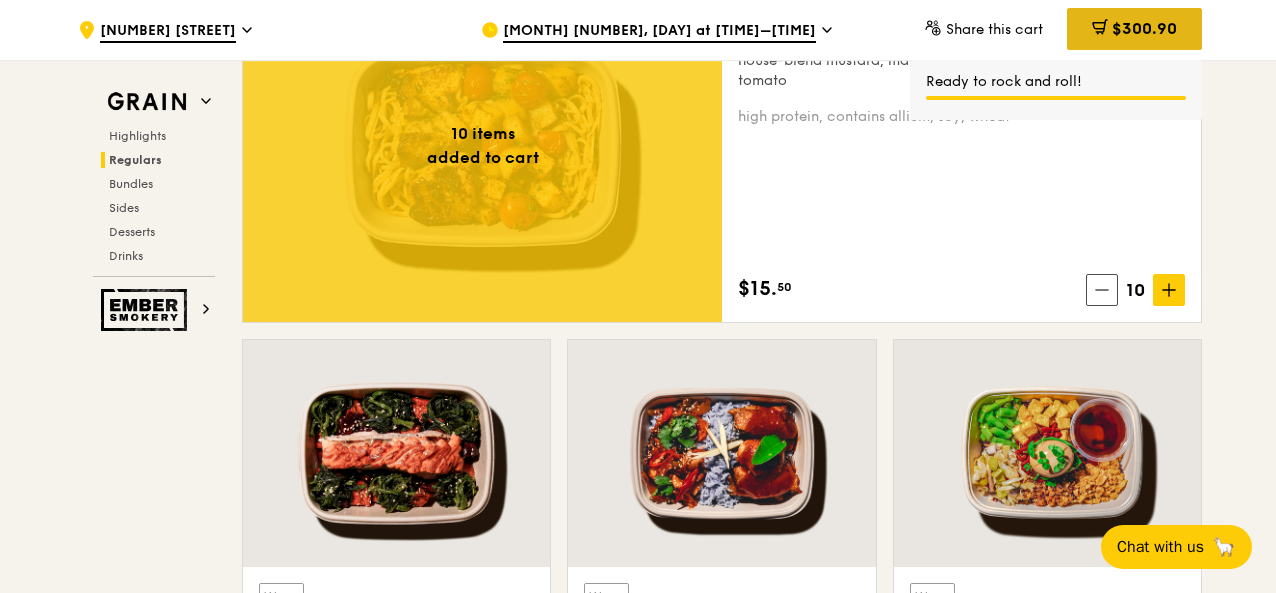 click on "$300.90" at bounding box center (1134, 29) 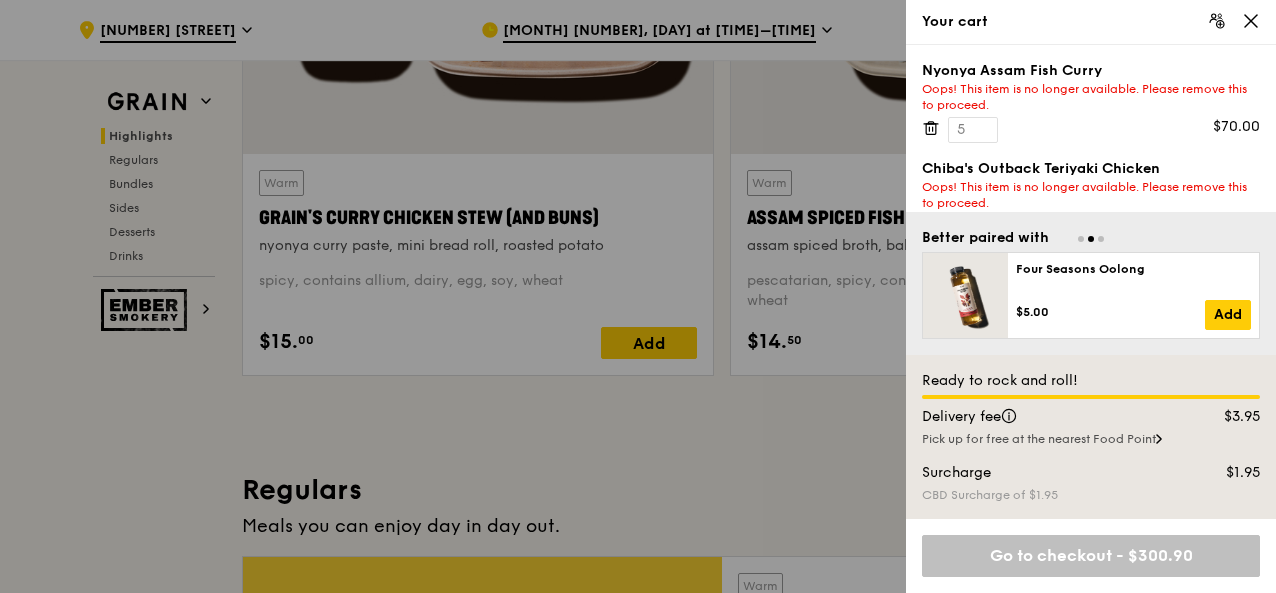 scroll, scrollTop: 920, scrollLeft: 0, axis: vertical 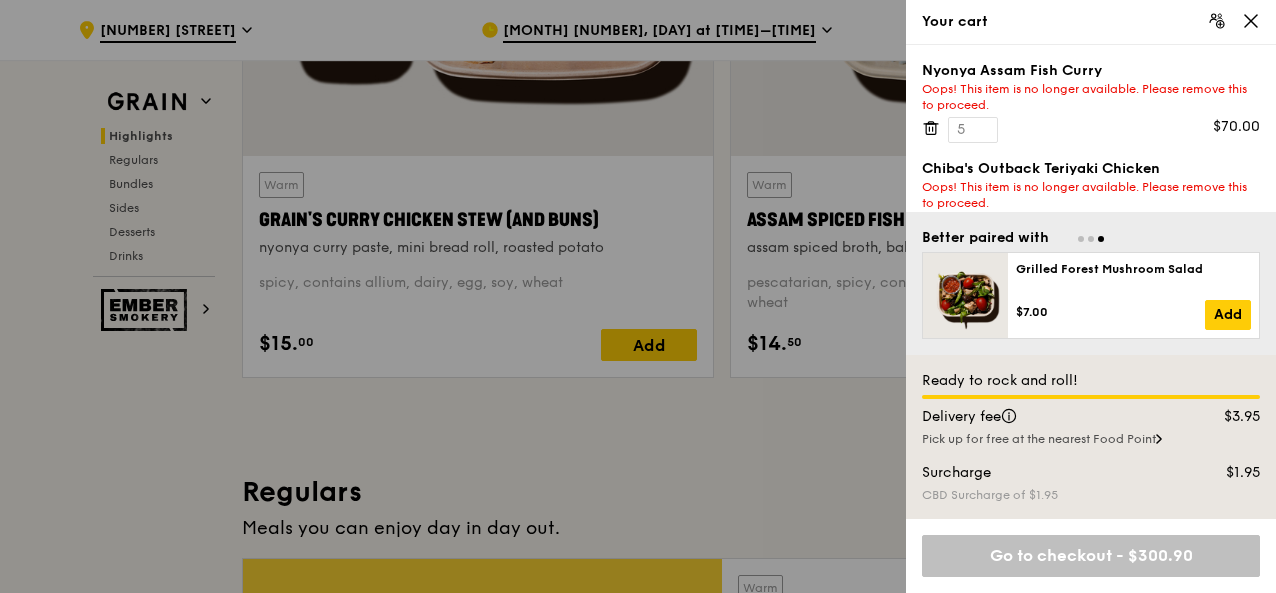 click 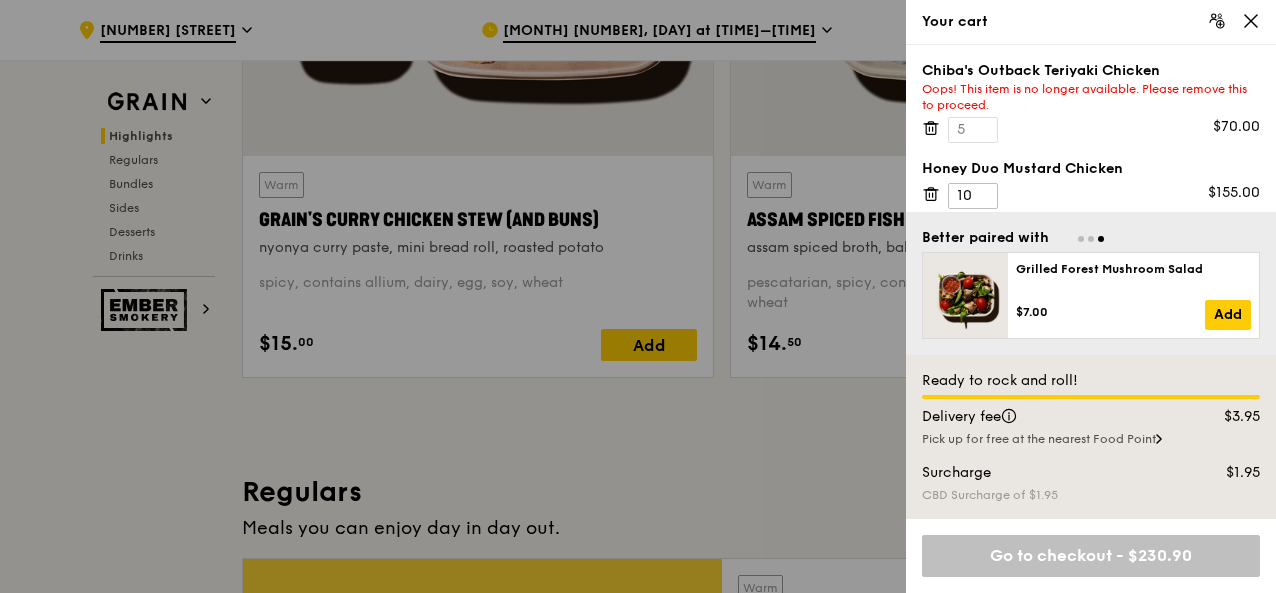 click 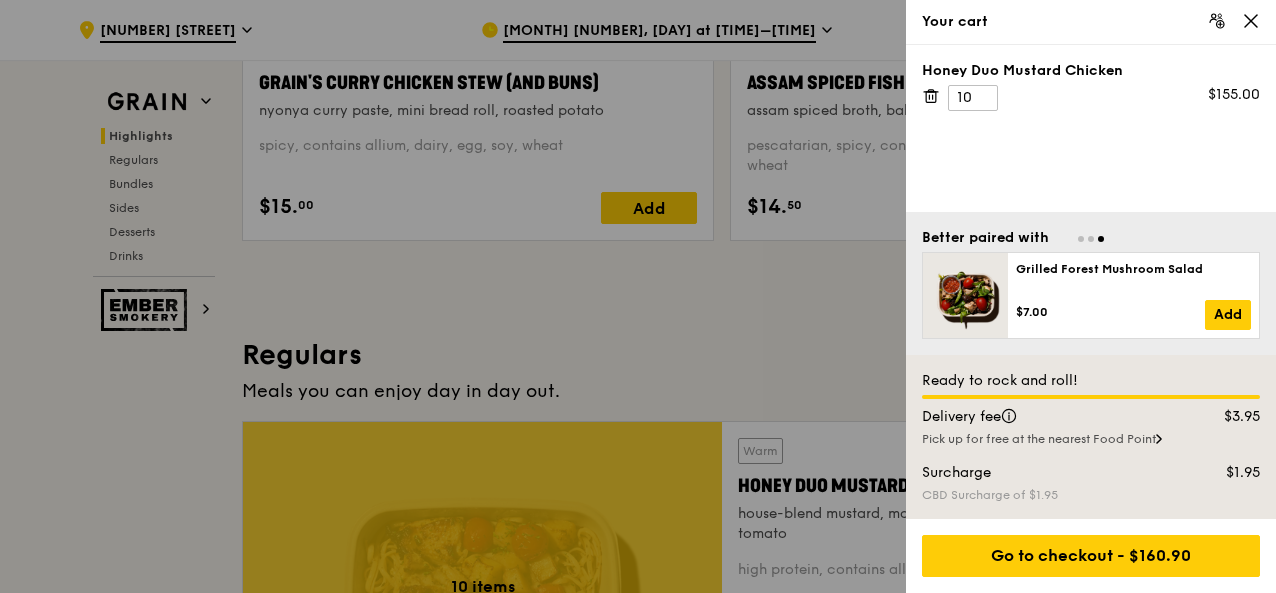 scroll, scrollTop: 1056, scrollLeft: 0, axis: vertical 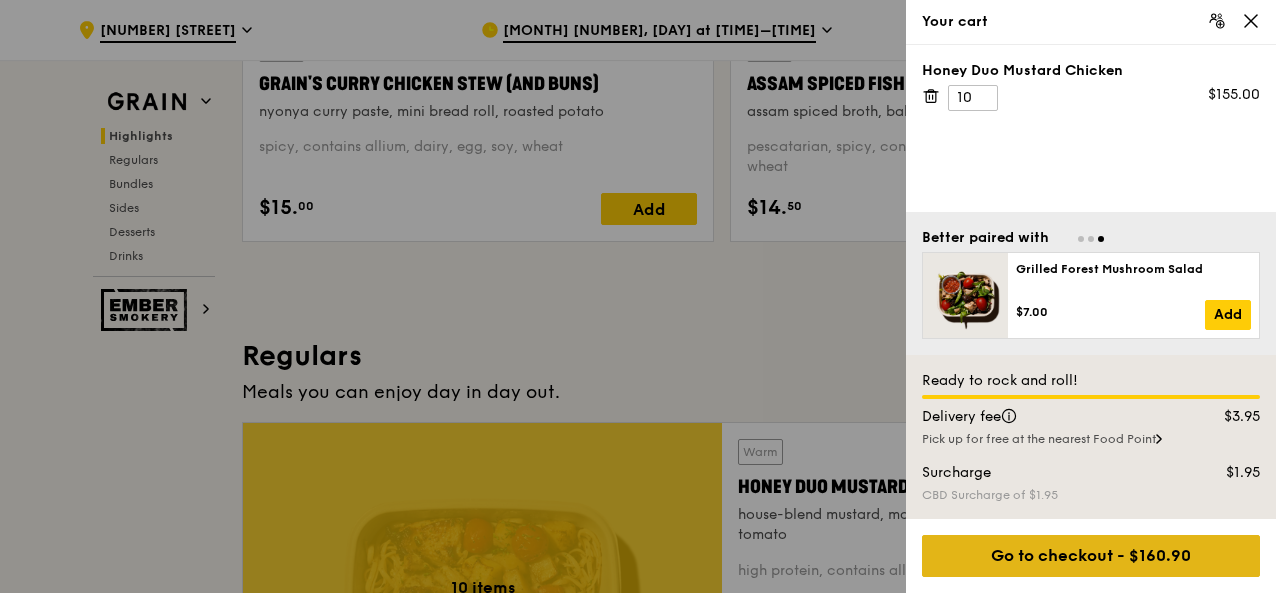 click on "Go to checkout - $160.90" at bounding box center [1091, 556] 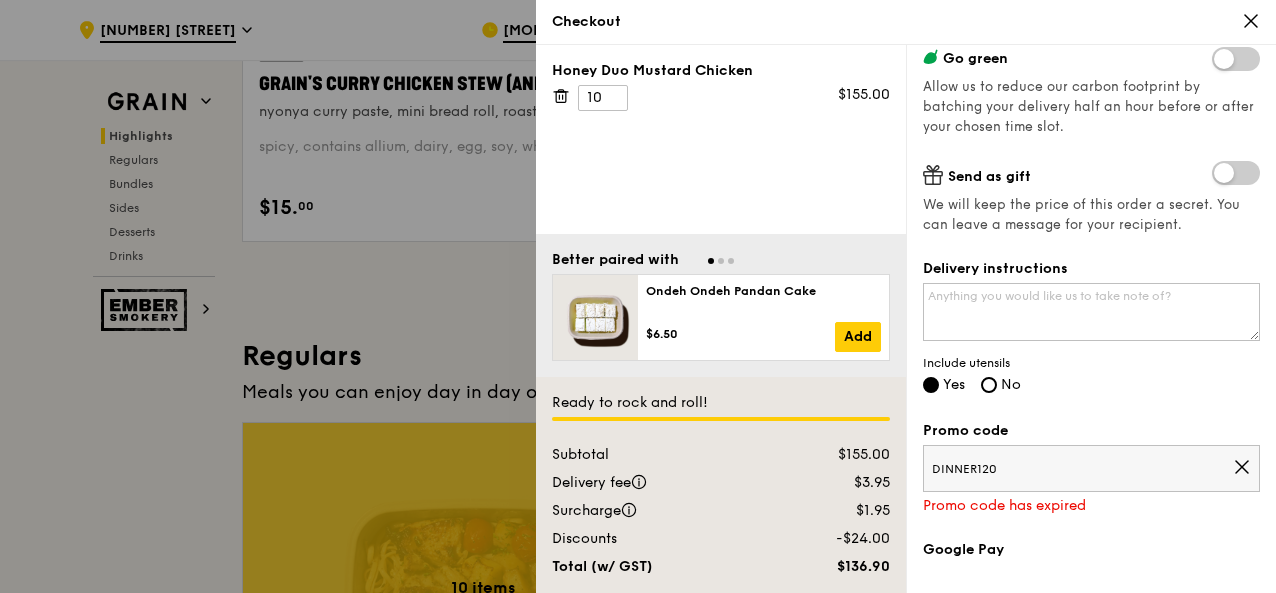 scroll, scrollTop: 450, scrollLeft: 0, axis: vertical 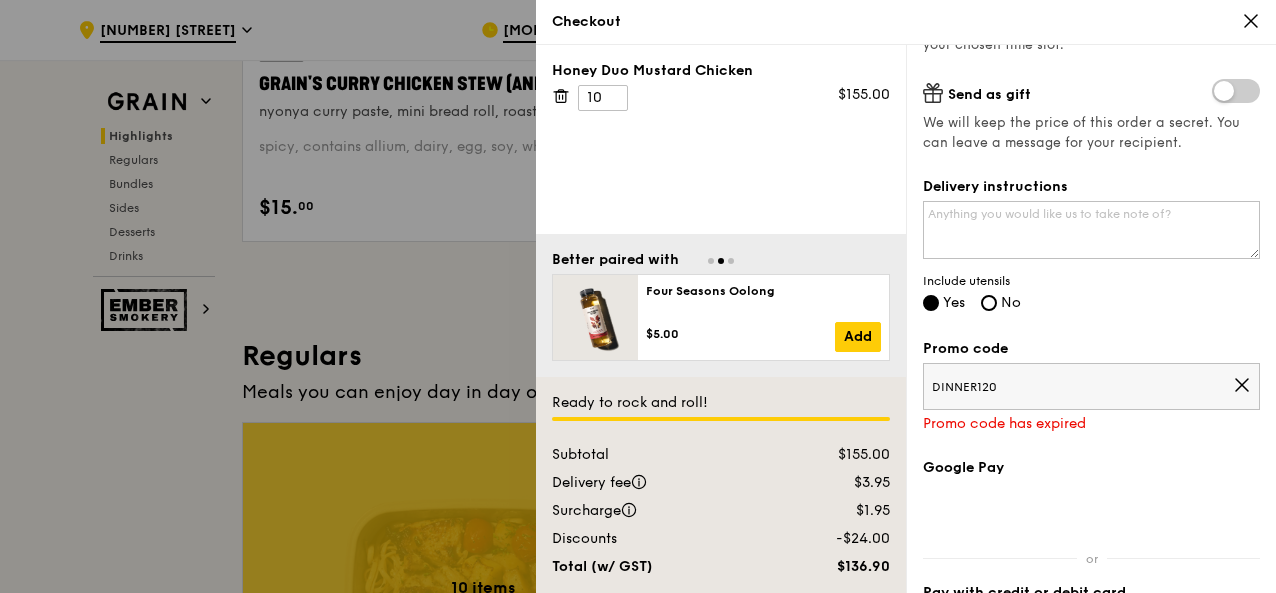 drag, startPoint x: 1011, startPoint y: 385, endPoint x: 940, endPoint y: 389, distance: 71.11259 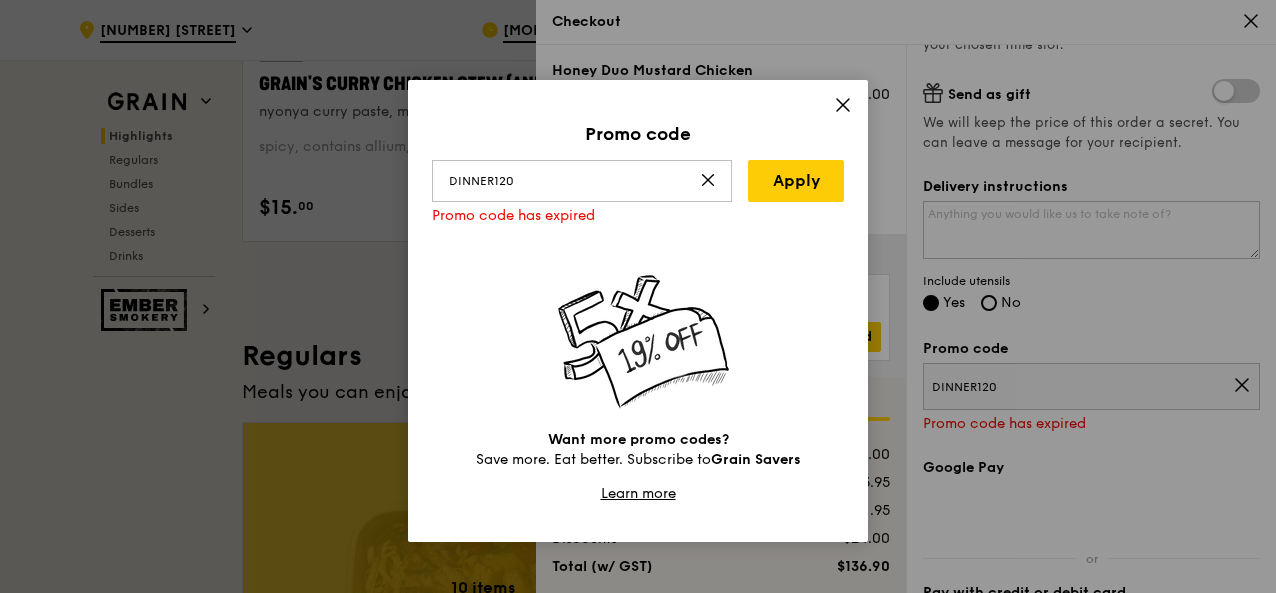 click 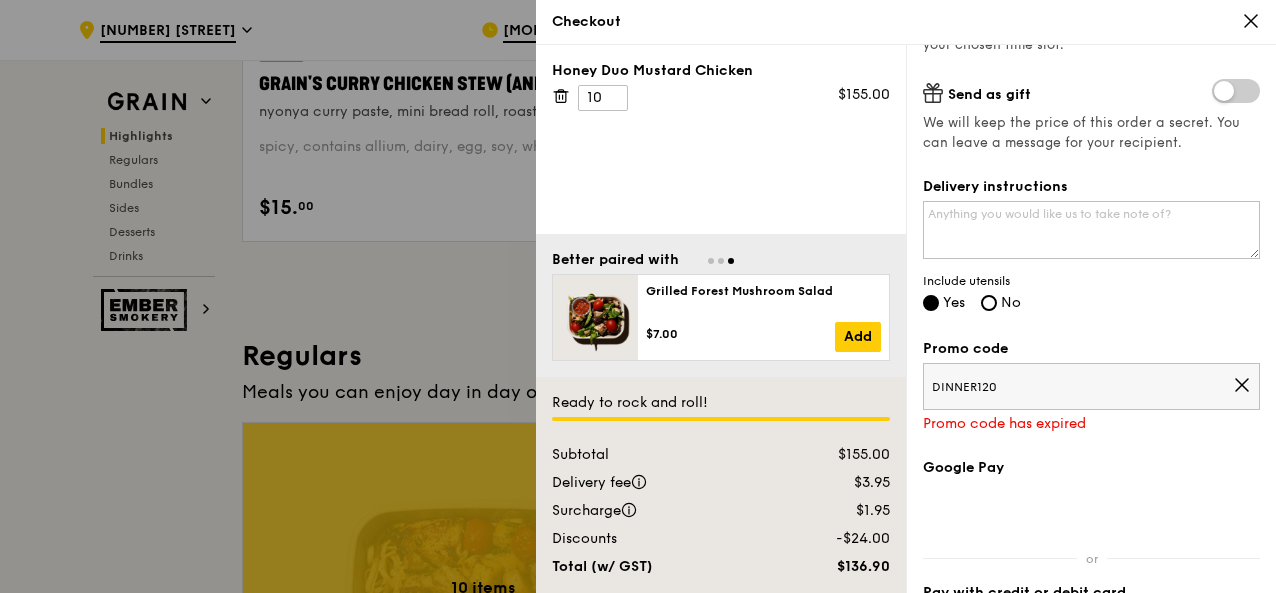 click 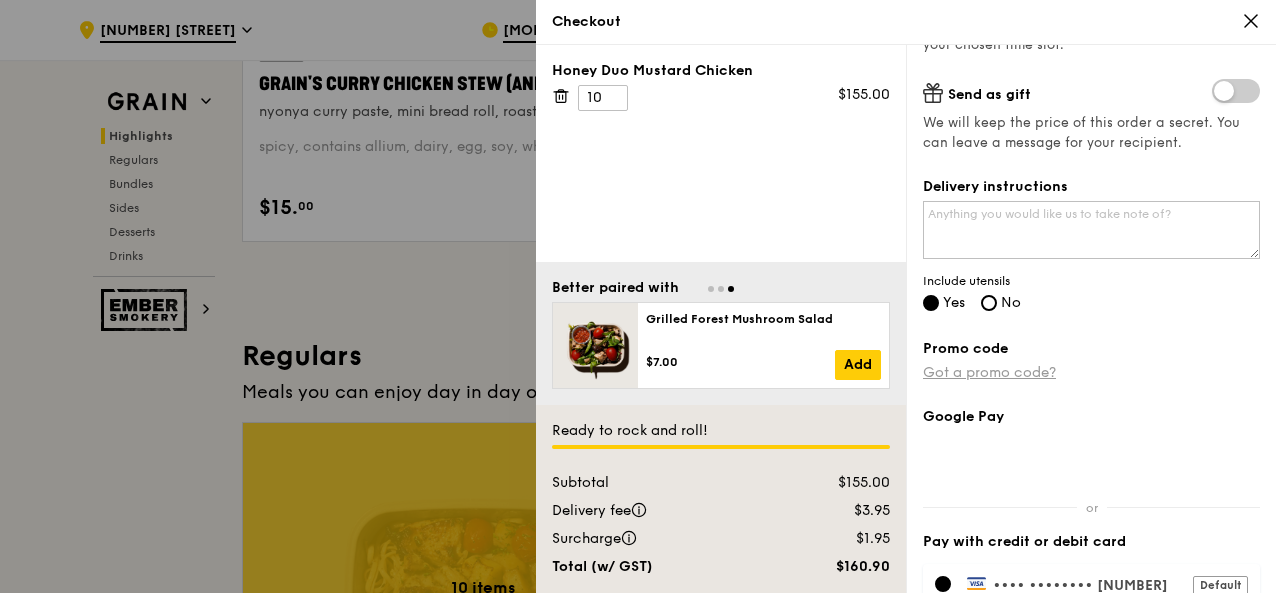 click on "Got a promo code?" at bounding box center (989, 372) 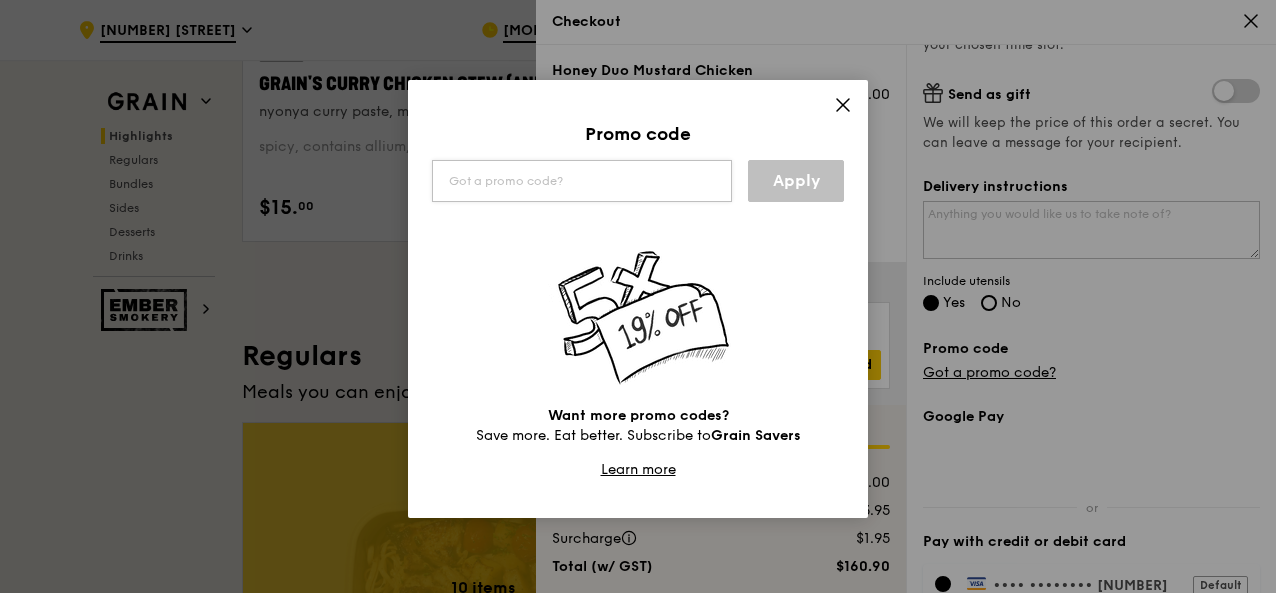 click at bounding box center (582, 181) 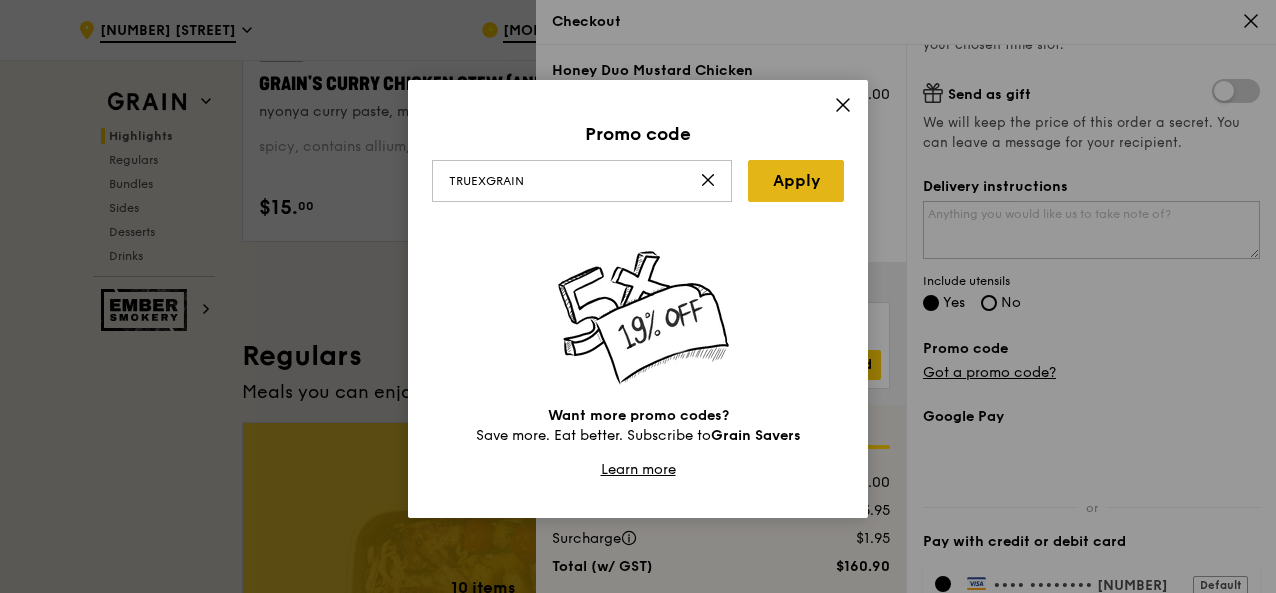 click on "Apply" at bounding box center (796, 181) 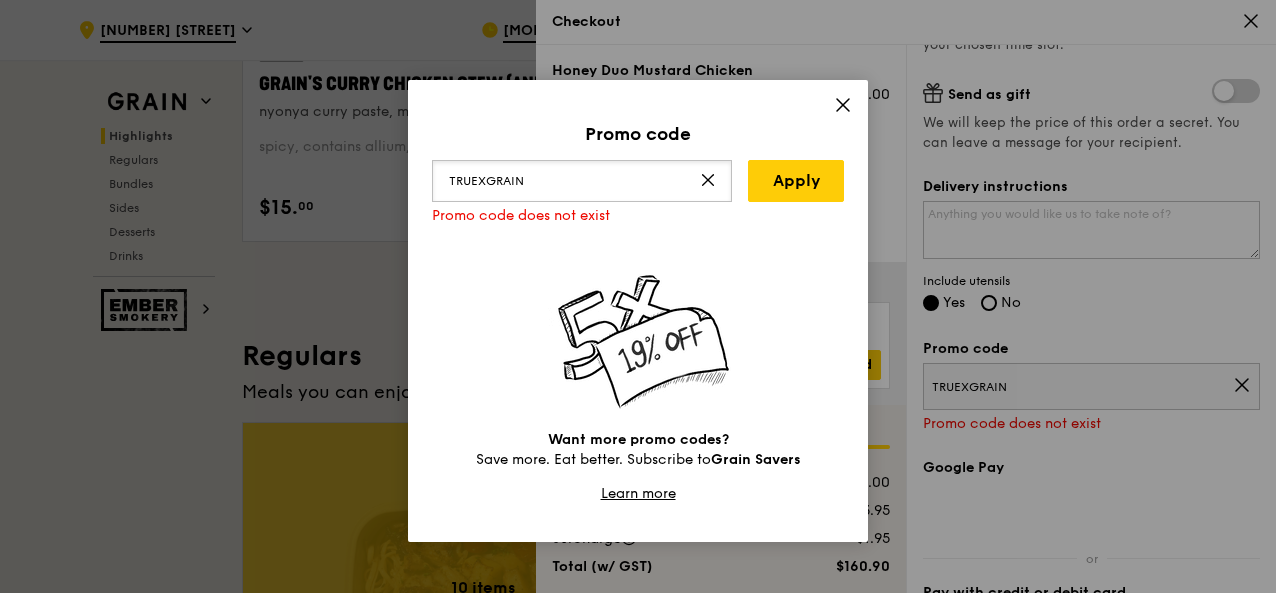 click on "TRUEXGRAIN" at bounding box center [582, 181] 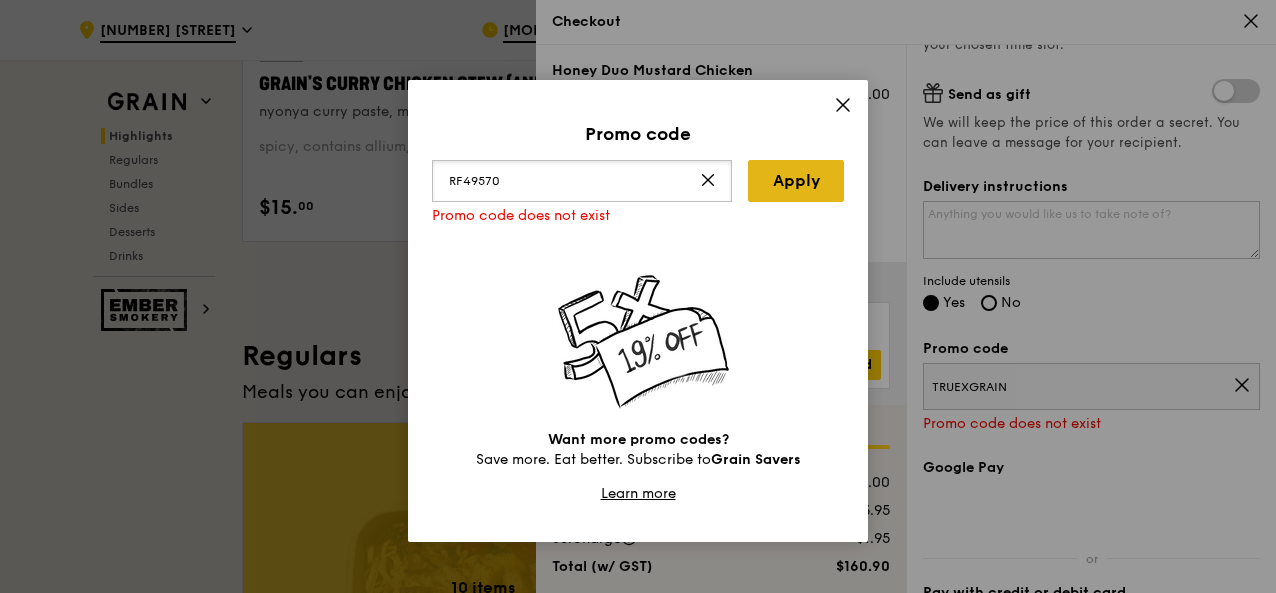 type on "RF49570" 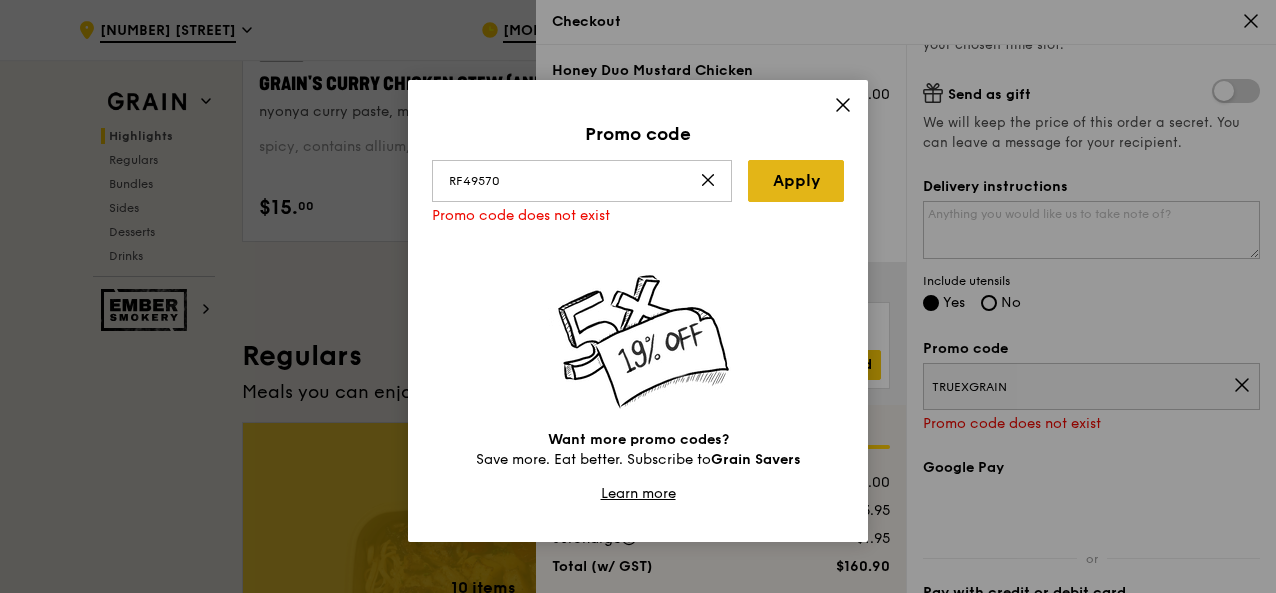 click on "Apply" at bounding box center [796, 181] 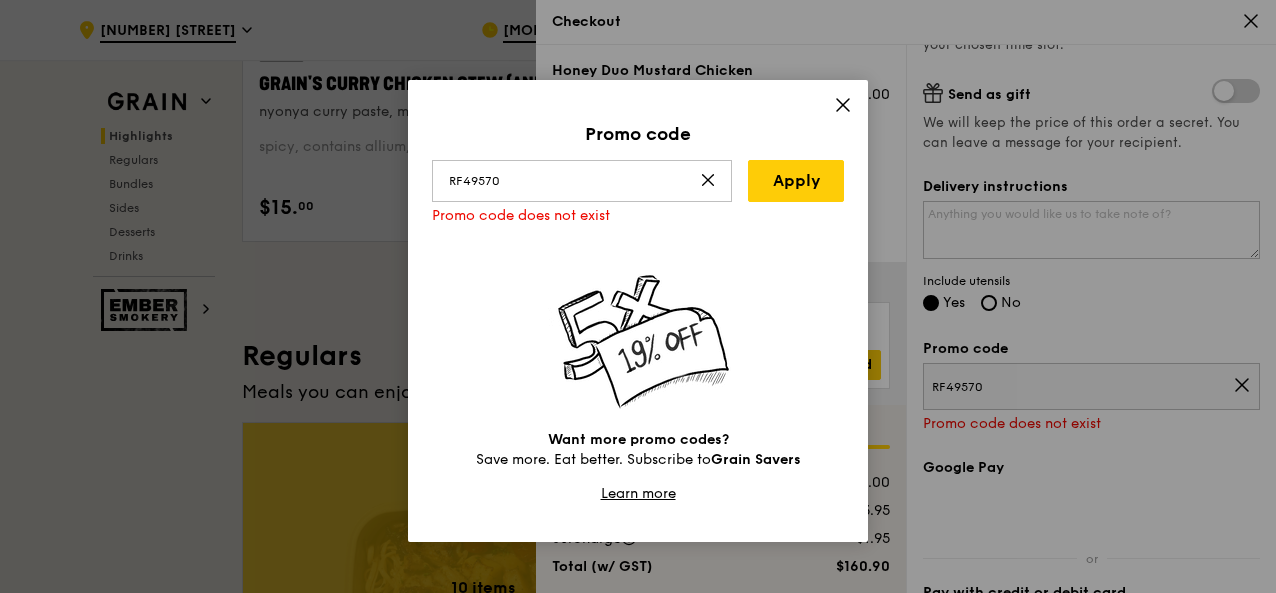 click 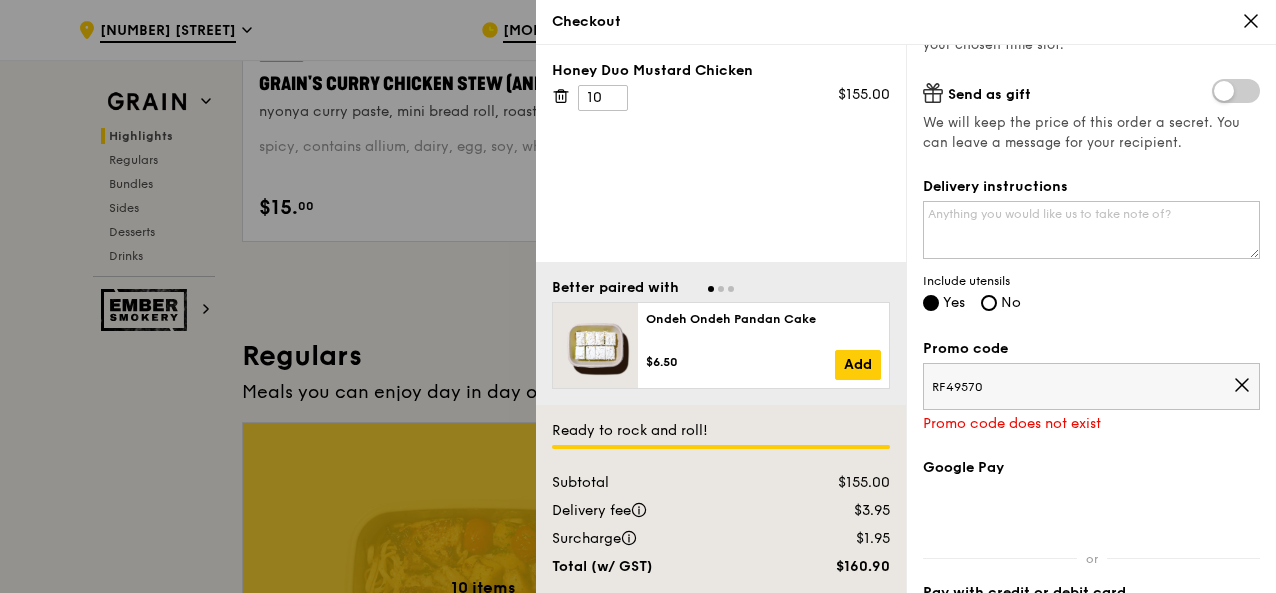 click 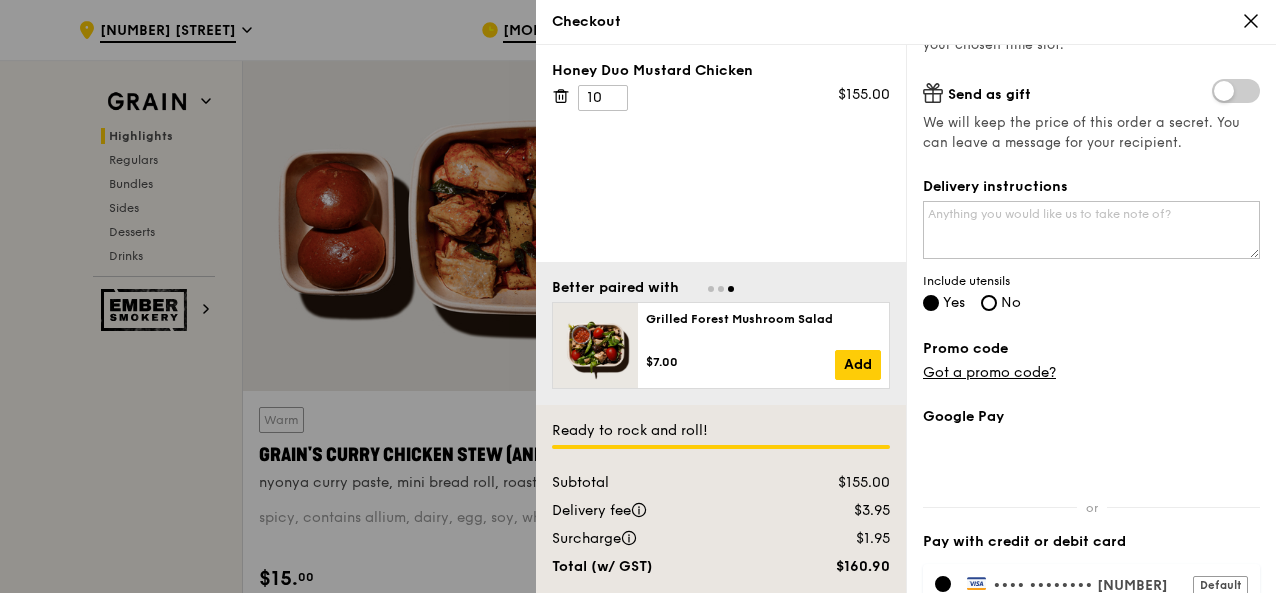 scroll, scrollTop: 684, scrollLeft: 0, axis: vertical 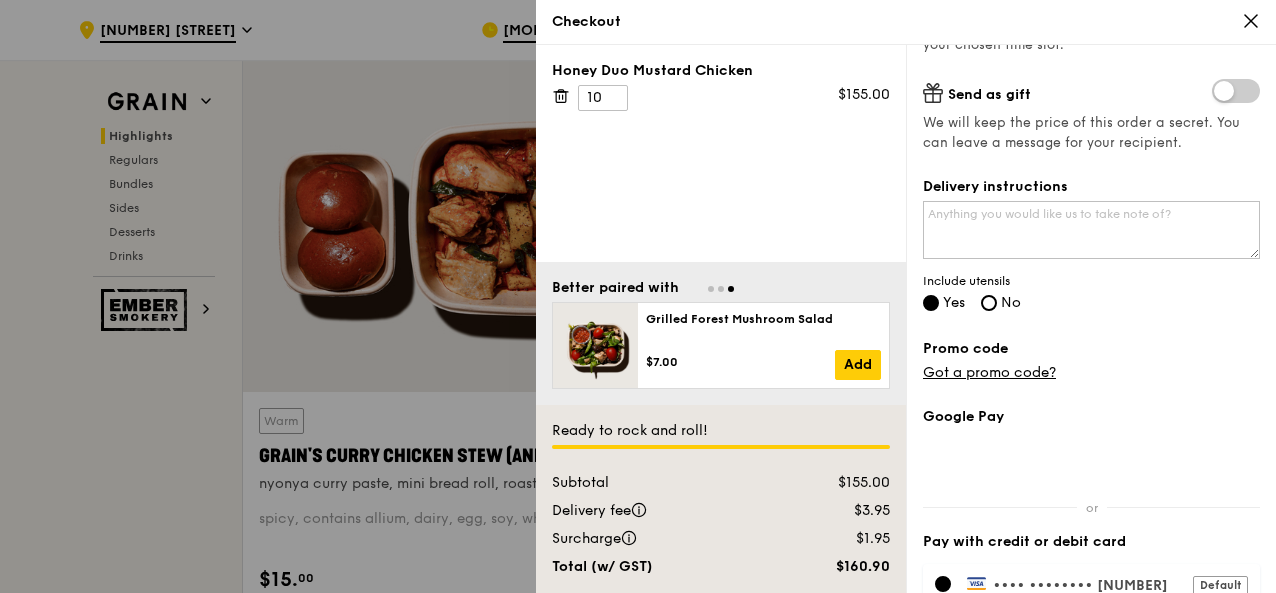 click at bounding box center (638, 296) 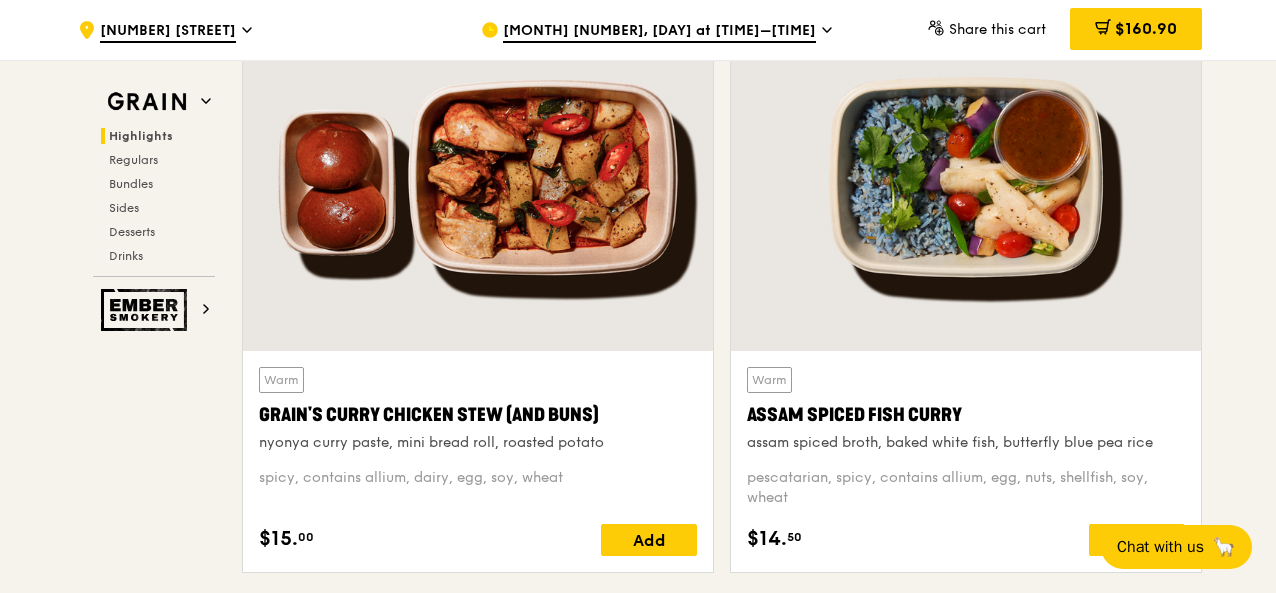 scroll, scrollTop: 724, scrollLeft: 0, axis: vertical 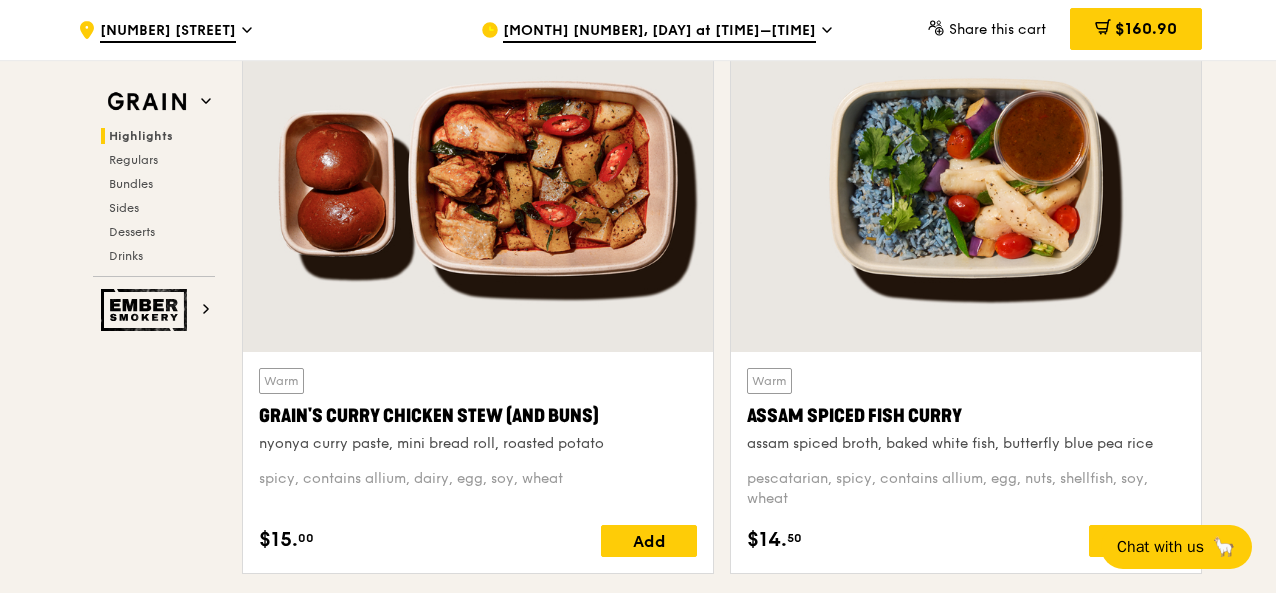 click at bounding box center [966, 178] 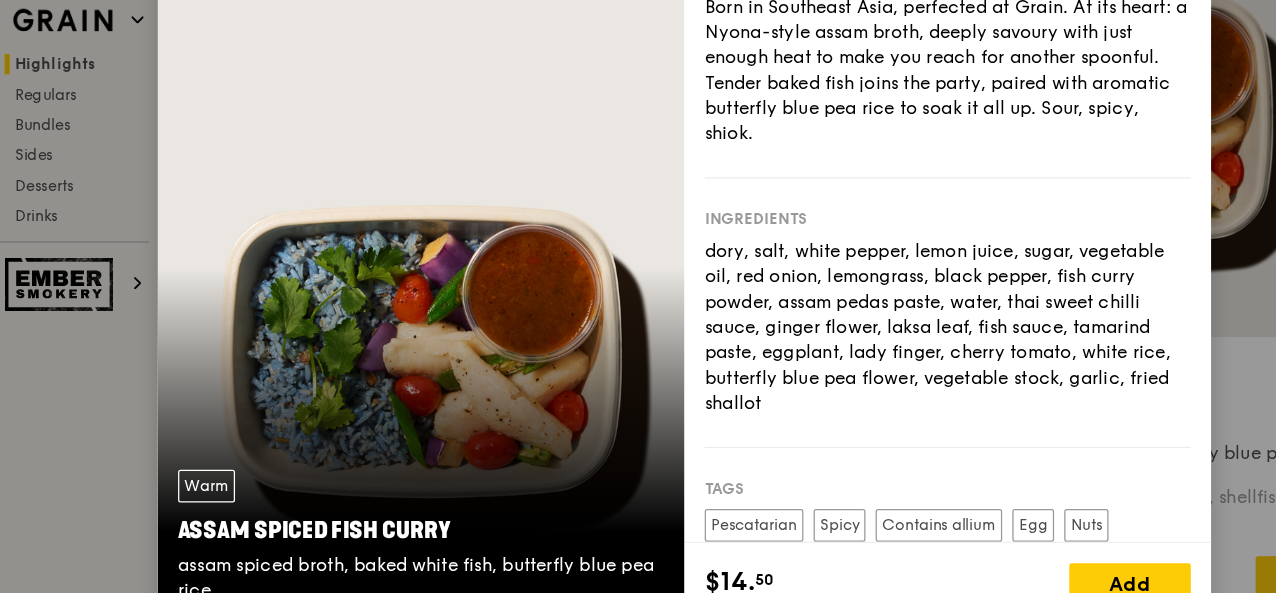 scroll, scrollTop: 724, scrollLeft: 0, axis: vertical 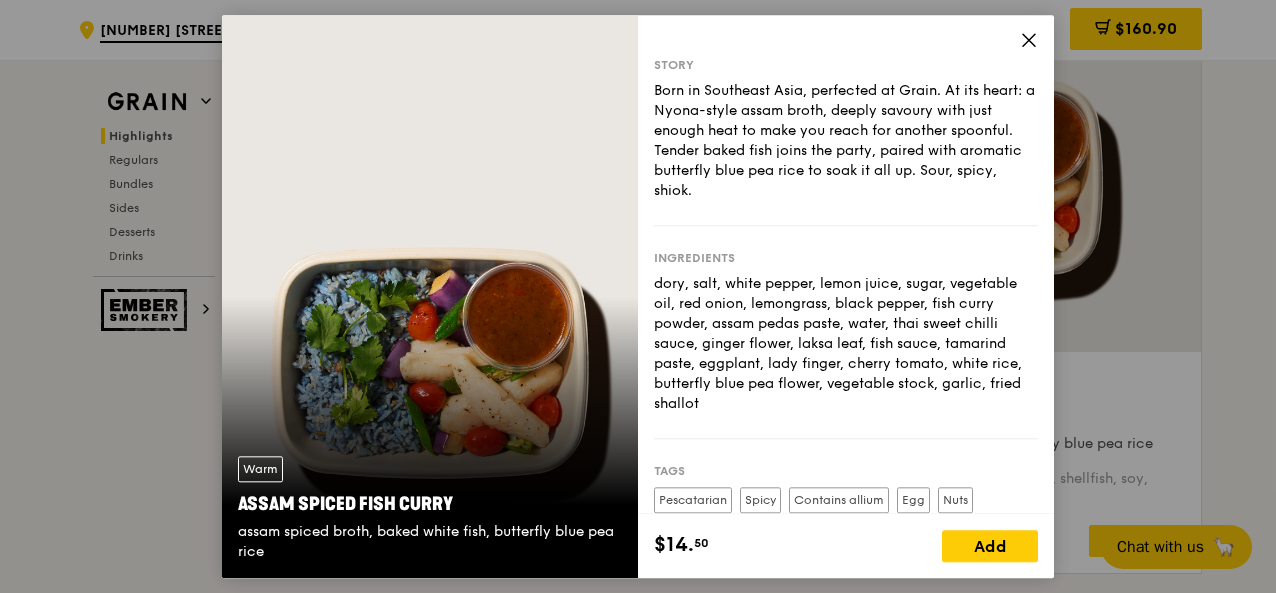 drag, startPoint x: 809, startPoint y: 183, endPoint x: 646, endPoint y: 91, distance: 187.17105 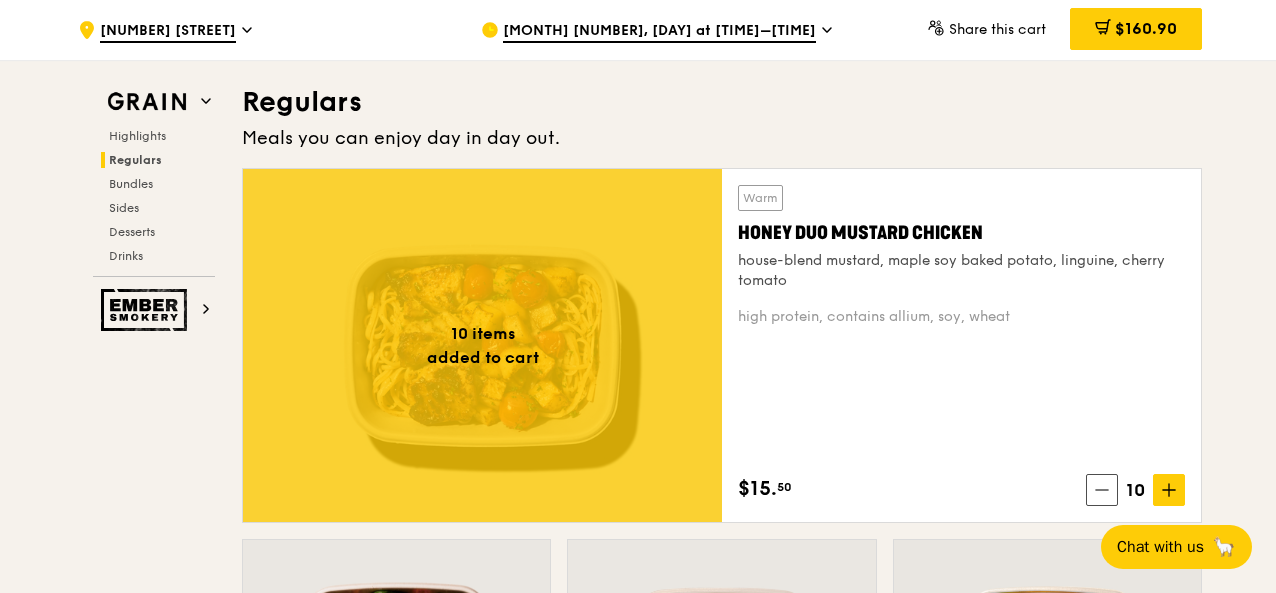 scroll, scrollTop: 1309, scrollLeft: 0, axis: vertical 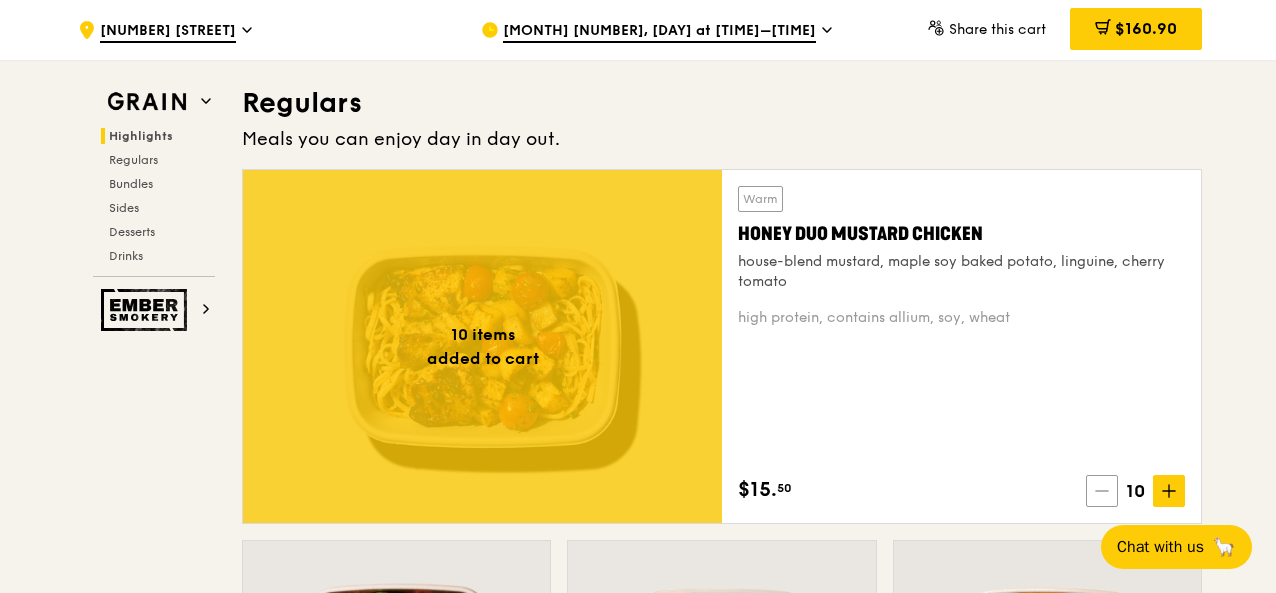 click at bounding box center [1102, 491] 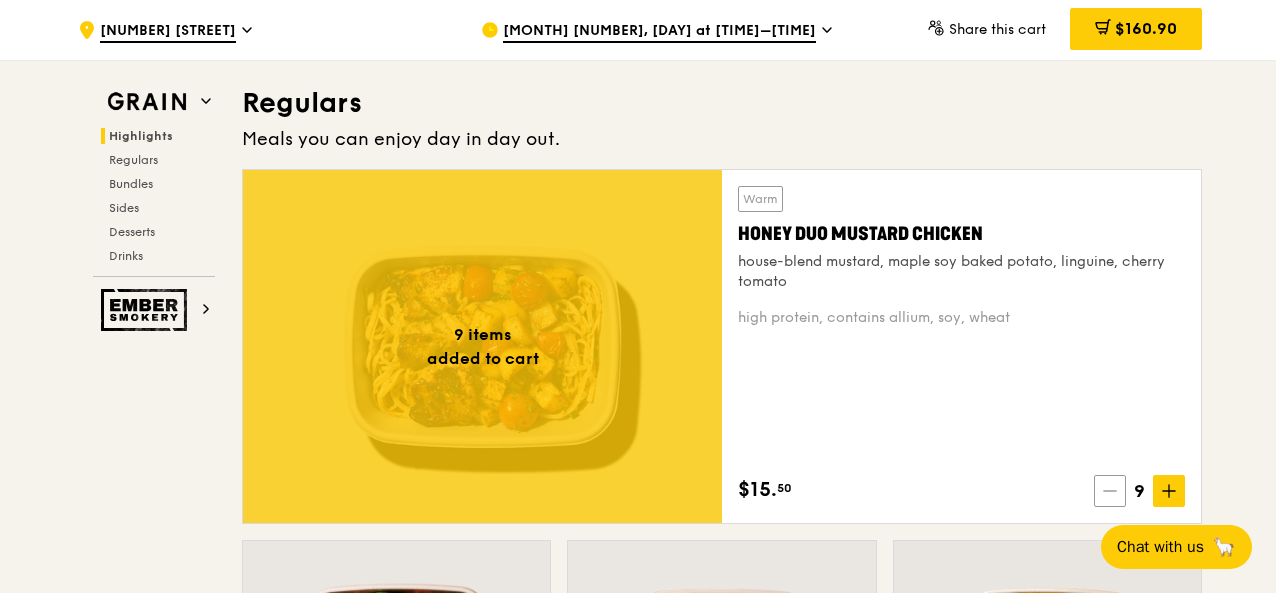 click at bounding box center (1110, 491) 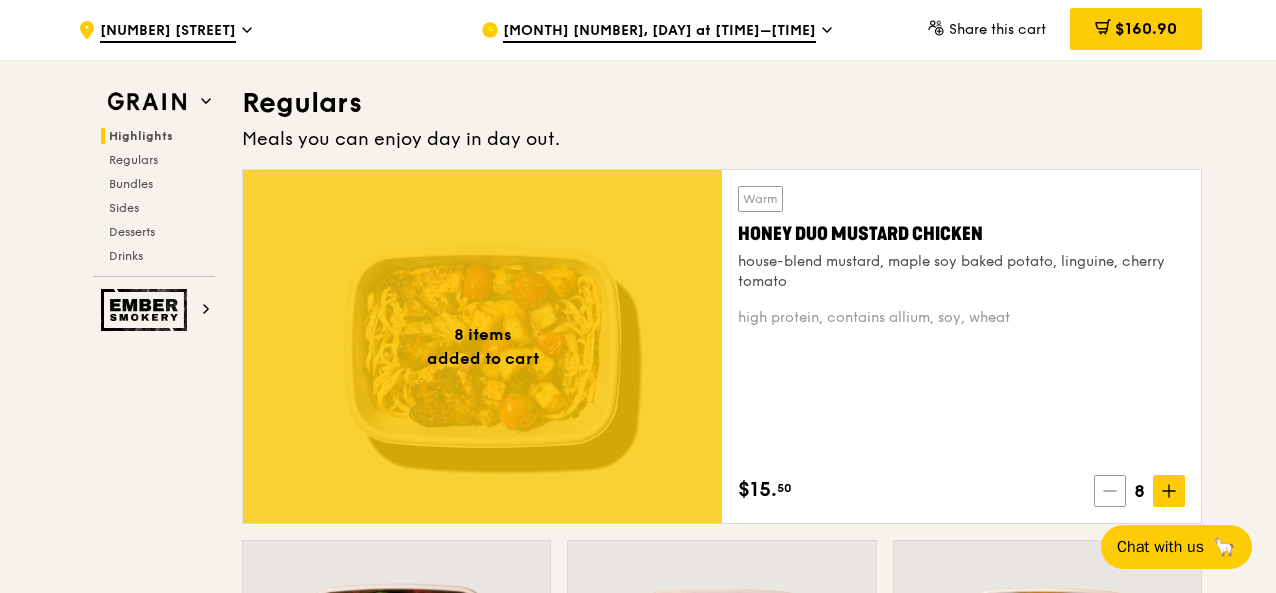 click at bounding box center (1110, 491) 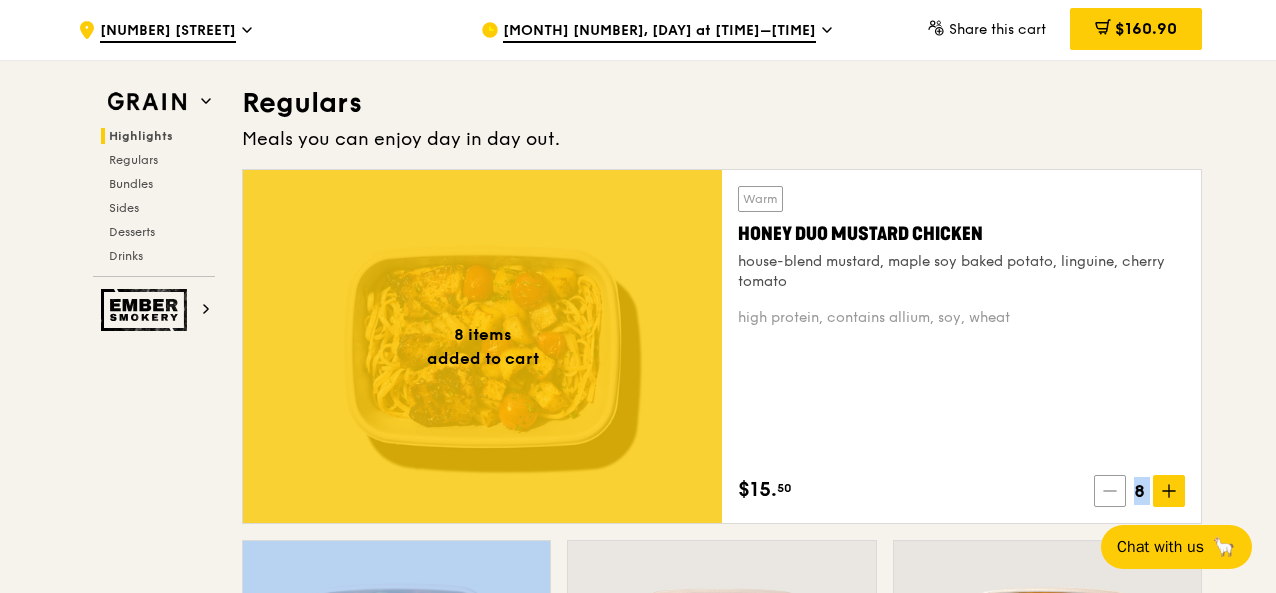 click at bounding box center (1110, 491) 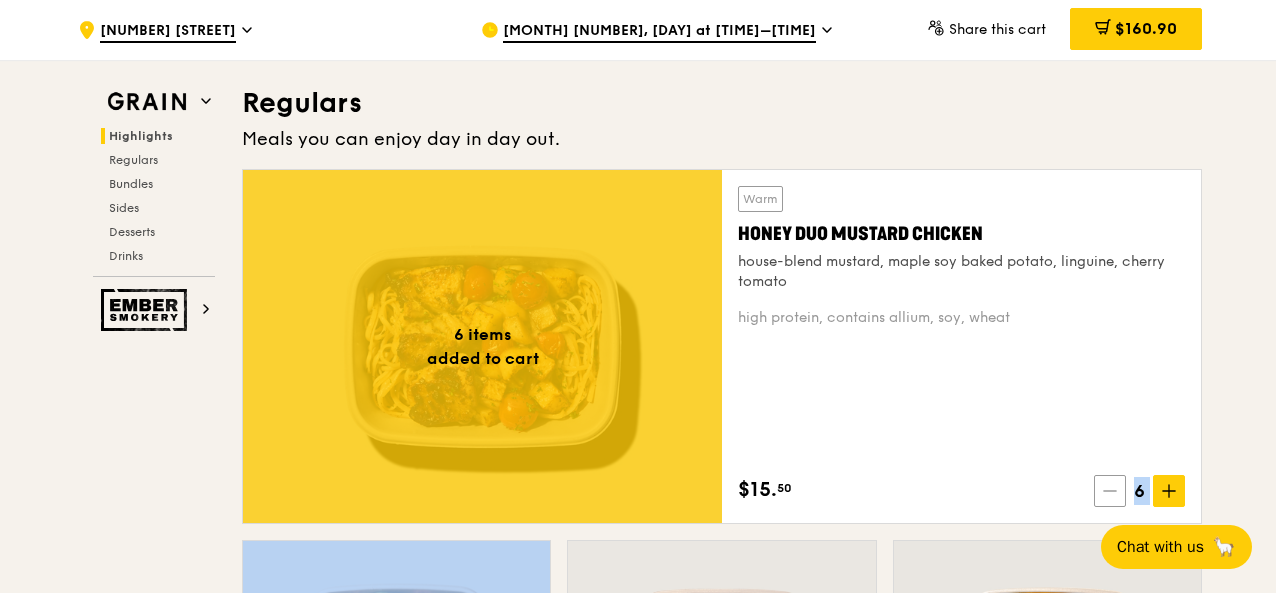 click at bounding box center (1110, 491) 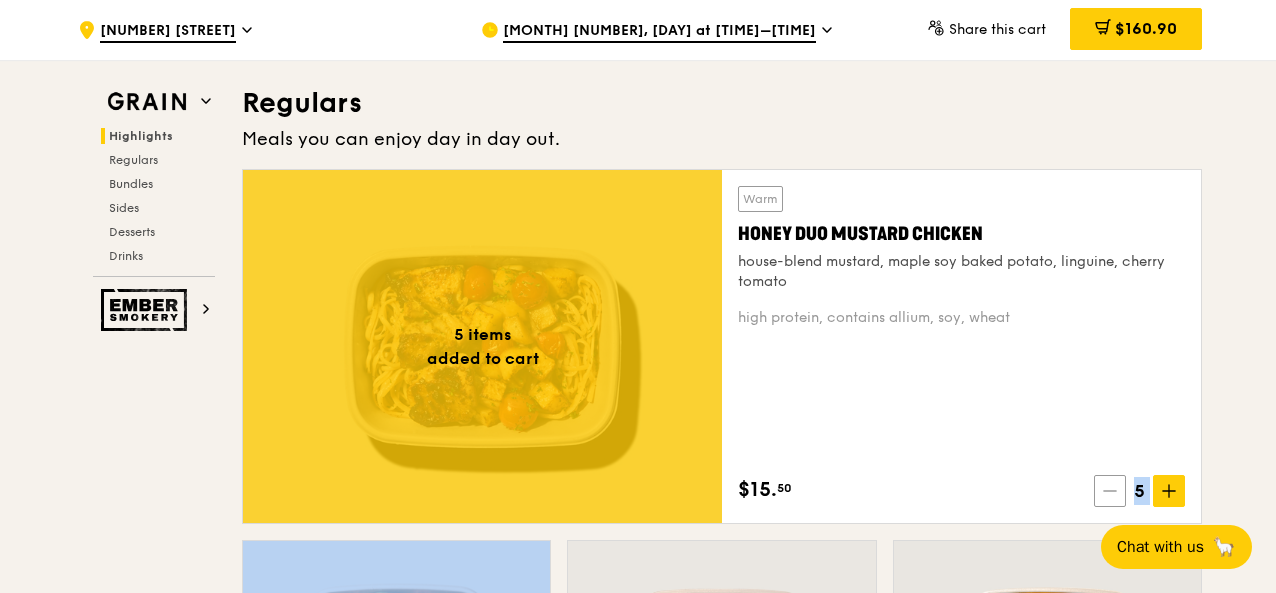 click at bounding box center [1110, 491] 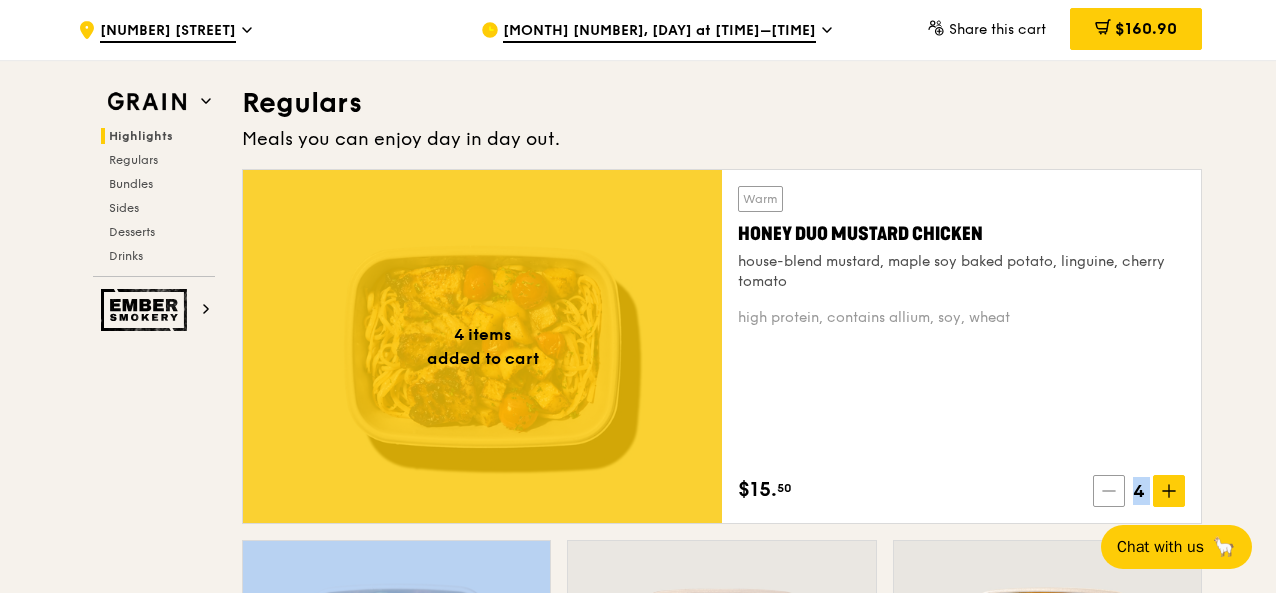 click at bounding box center (1109, 491) 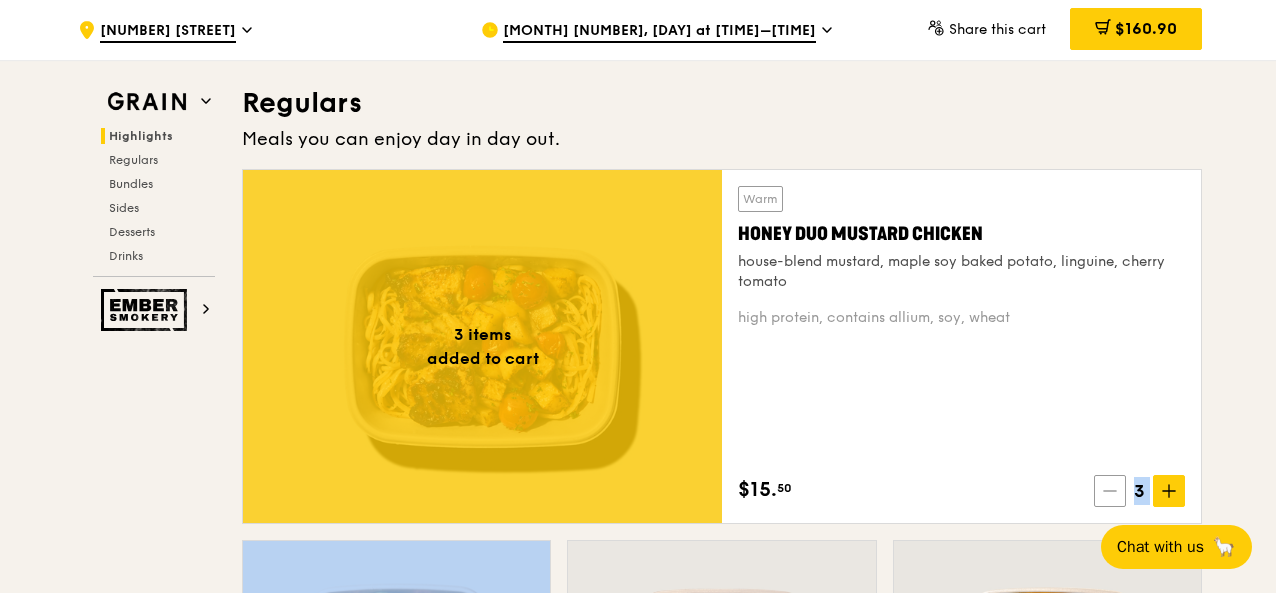 click at bounding box center [1110, 491] 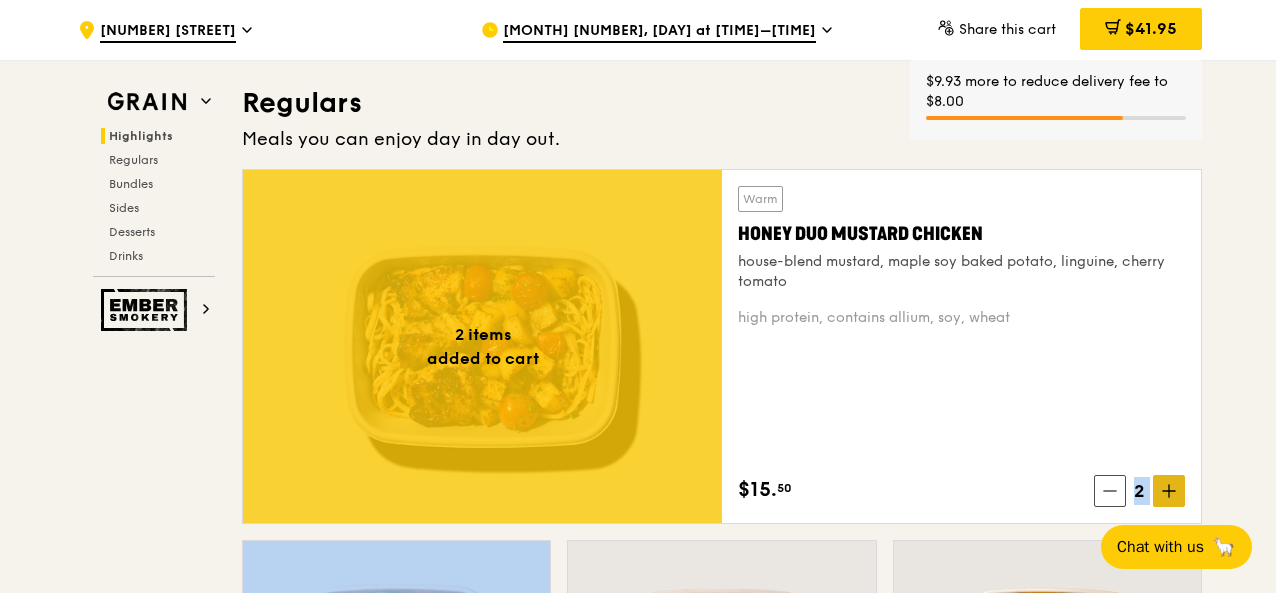 click 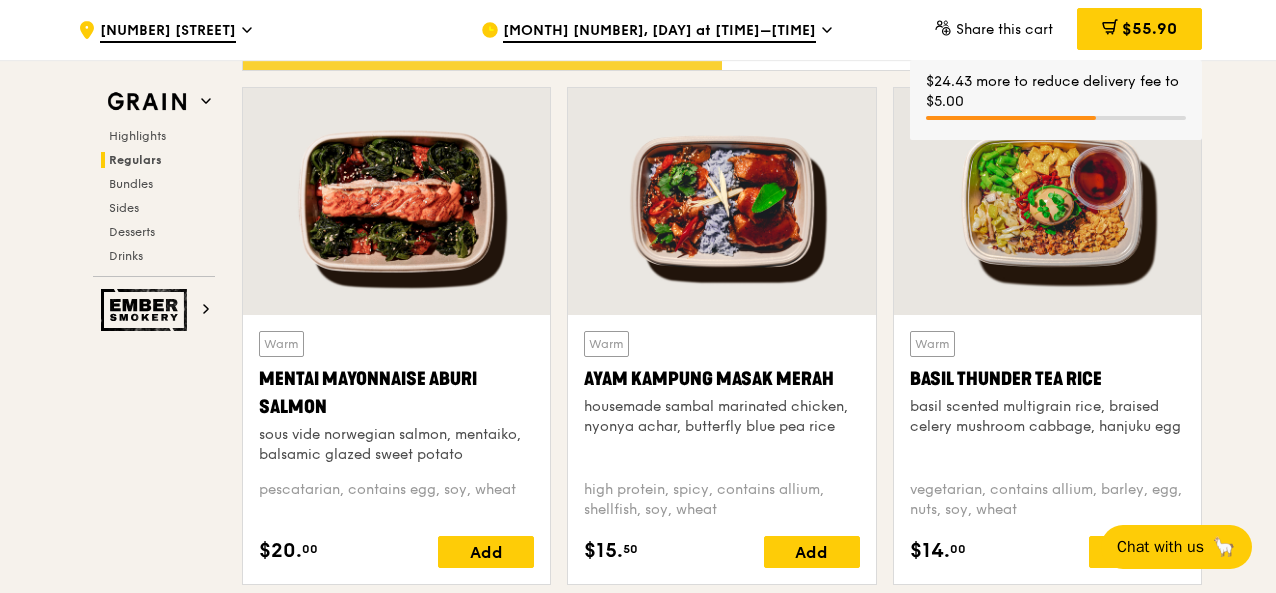 scroll, scrollTop: 1764, scrollLeft: 0, axis: vertical 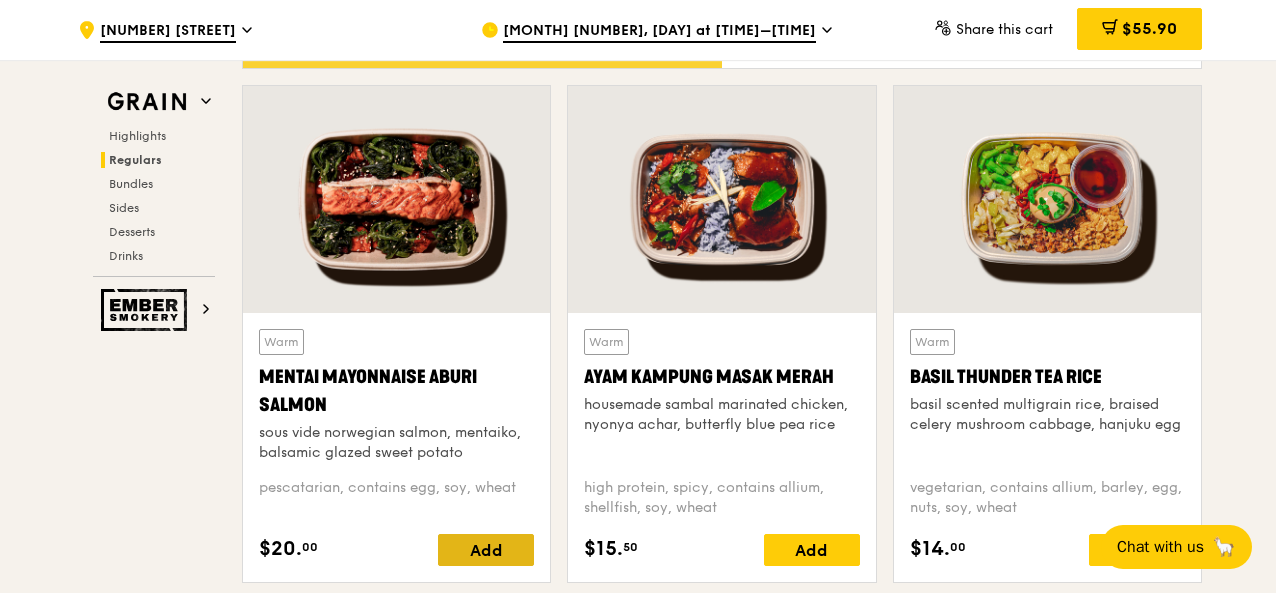 click on "Add" at bounding box center (486, 550) 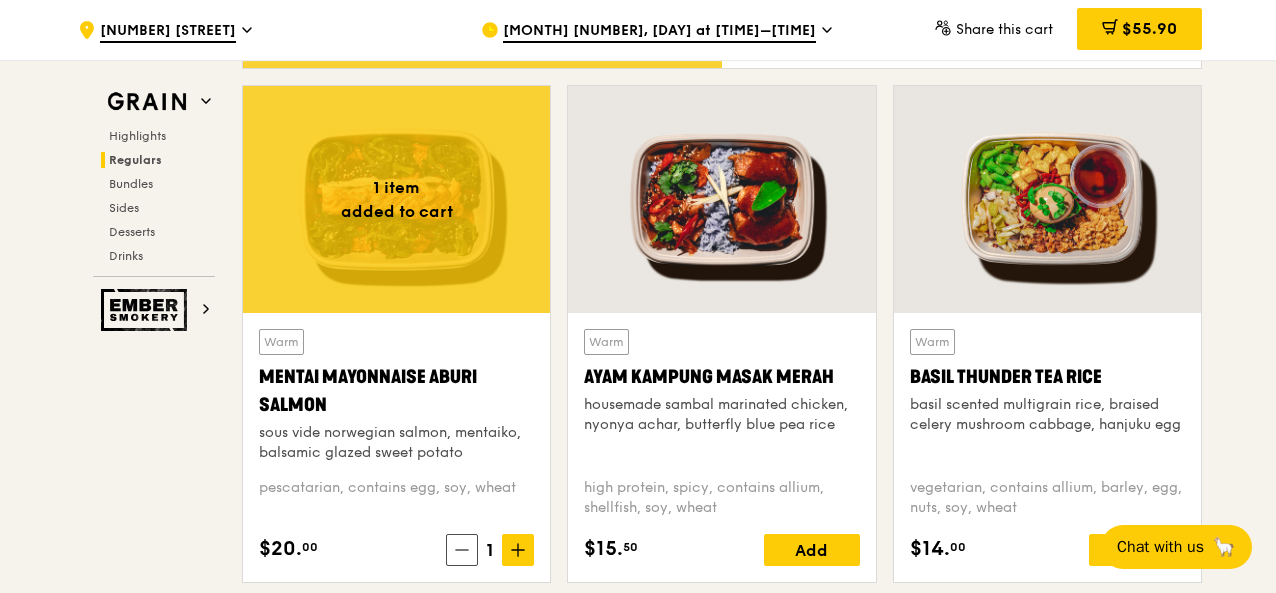 click on "1" at bounding box center [490, 550] 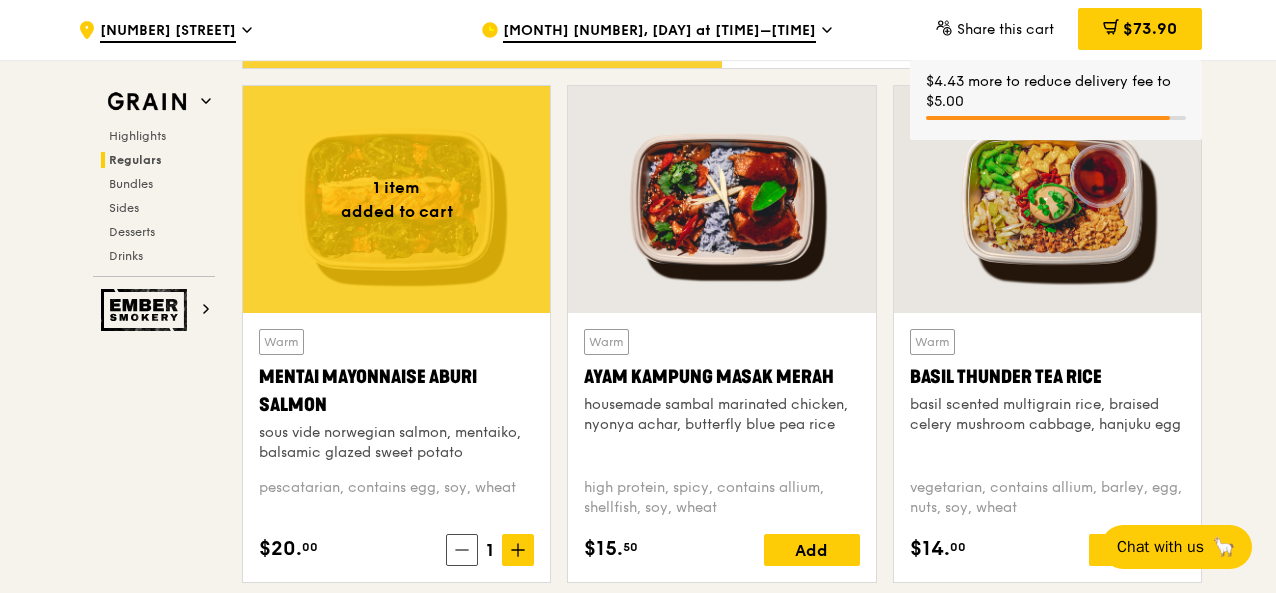 click at bounding box center [518, 550] 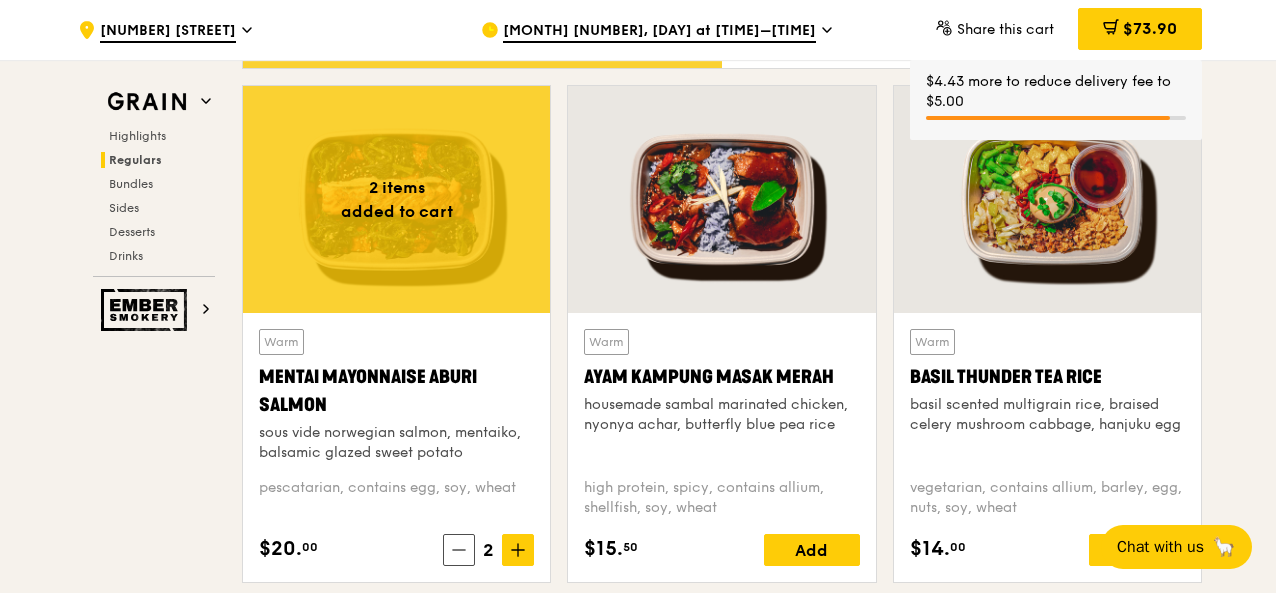 click on "Grain
Highlights
Regulars
Bundles
Sides
Desserts
Drinks
Ember Smokery
Meet the new Grain The Grain that loves to play. With ingredients. Flavours. Food. The kitchen is our happy place, where we experiment and cook up wholesome dishes that surprise and delight. And at the end of every Grain meal comes: “What will we  eat next?”
Highlights
Weekly rotating dishes inspired by flavours from around the world.
Warm
Grain's Curry Chicken Stew (and buns)
nyonya curry paste, mini bread roll, roasted potato
spicy, contains allium, dairy, egg, soy, wheat
$15.
00
Add
Warm
Assam Spiced Fish Curry
assam spiced broth, baked white fish, butterfly blue pea rice
pescatarian, spicy, contains allium, egg, nuts, shellfish, soy, wheat
$14.
50
Add
3 items" at bounding box center (638, 2543) 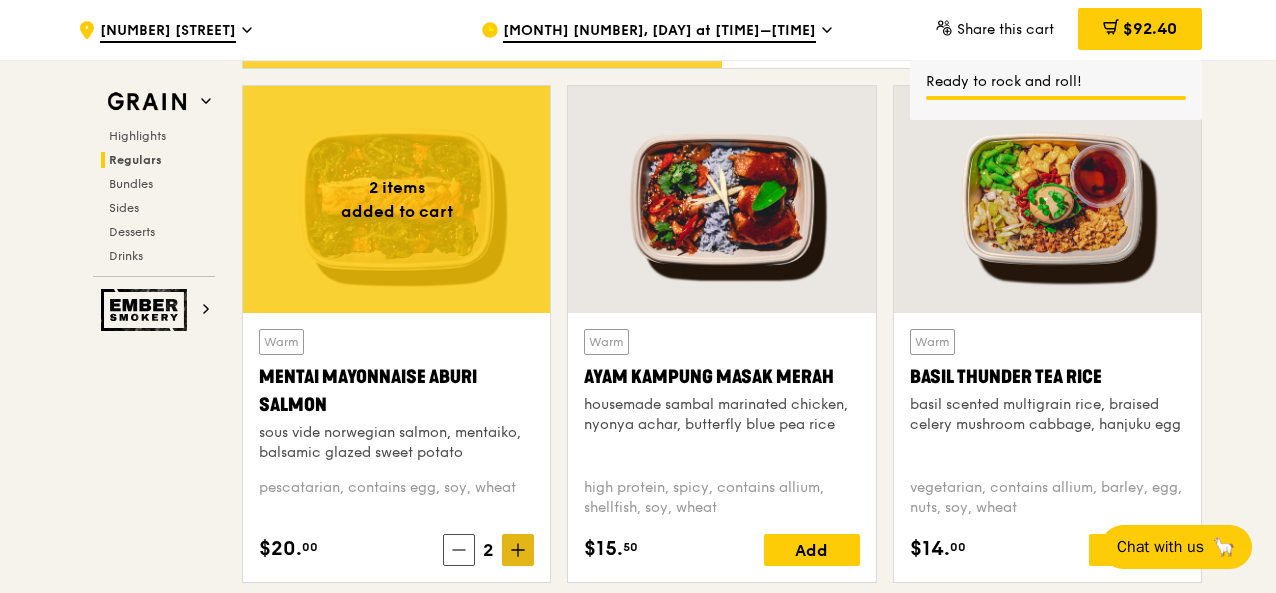 click at bounding box center [518, 550] 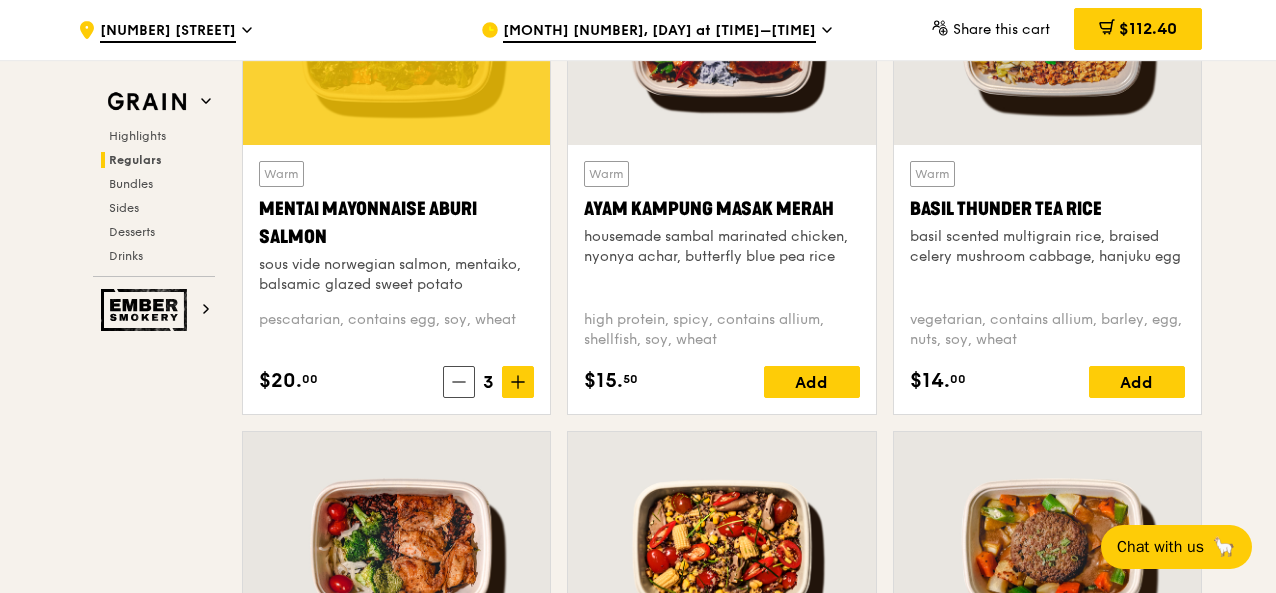 scroll, scrollTop: 1933, scrollLeft: 0, axis: vertical 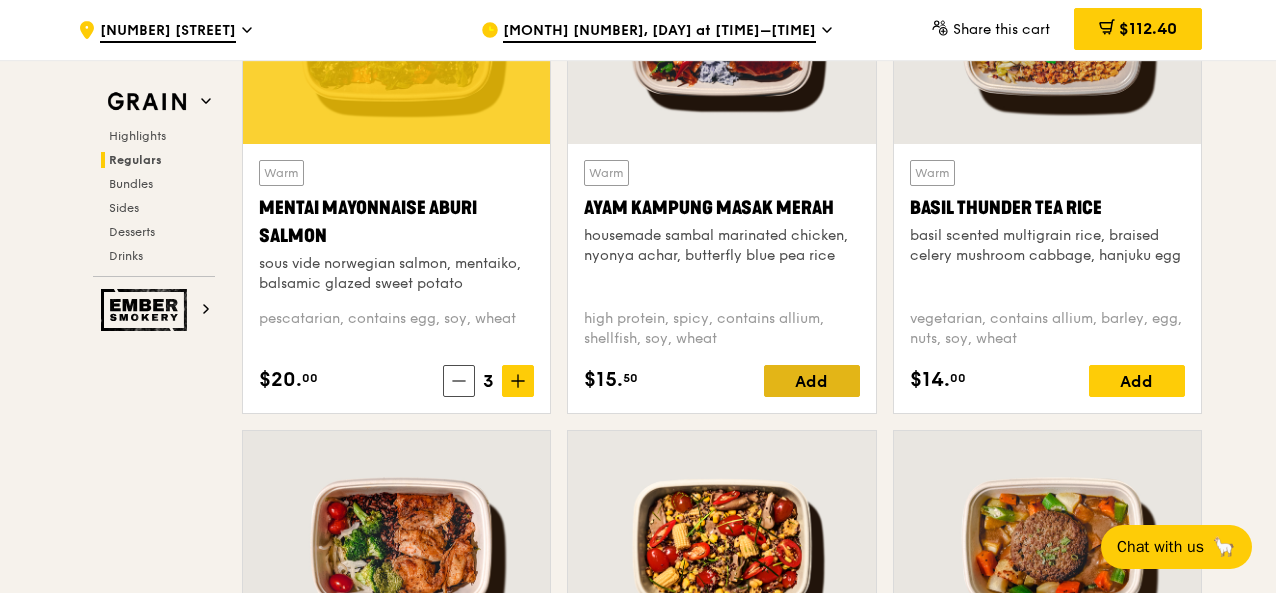 click on "Add" at bounding box center (812, 381) 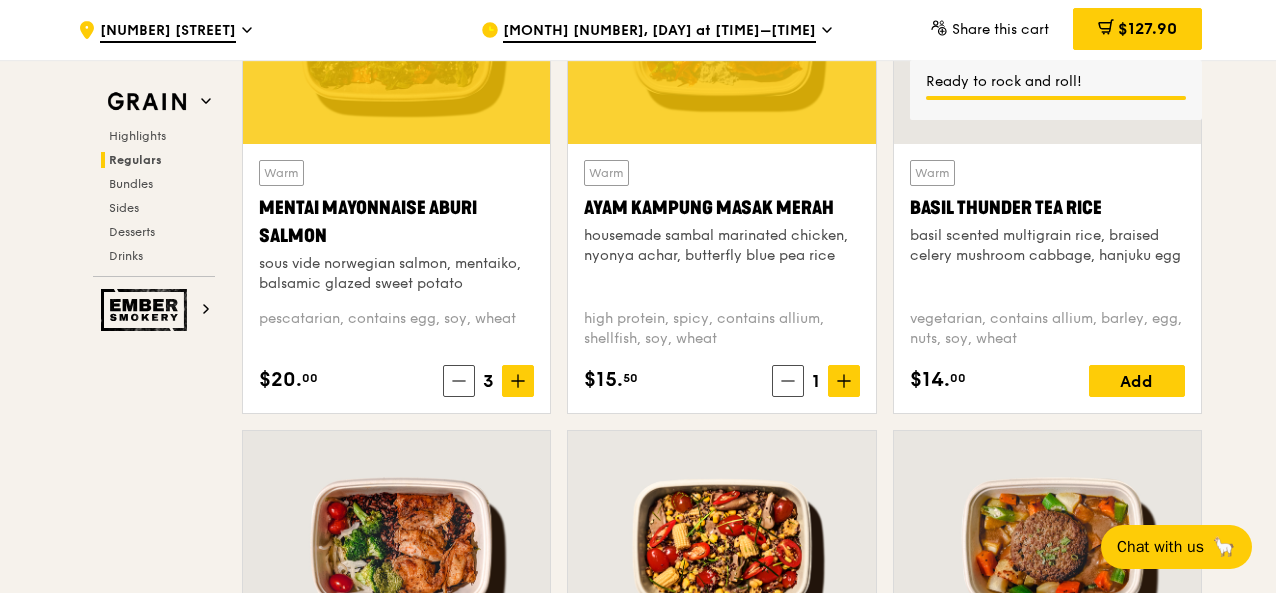 click 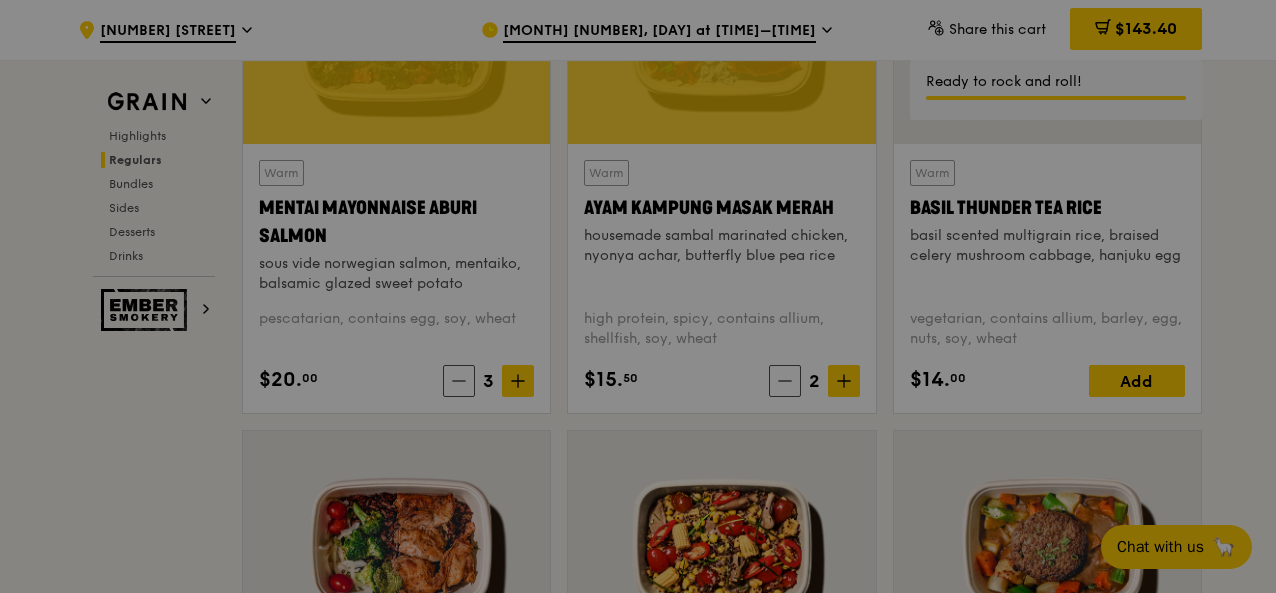 click at bounding box center (638, 296) 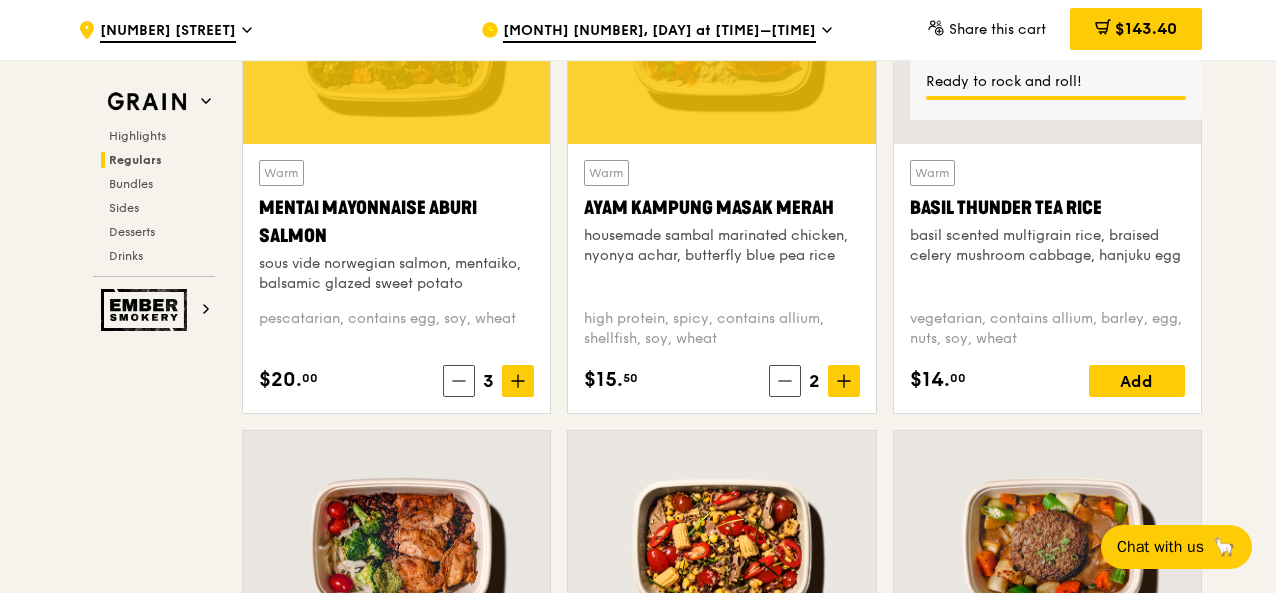 click 